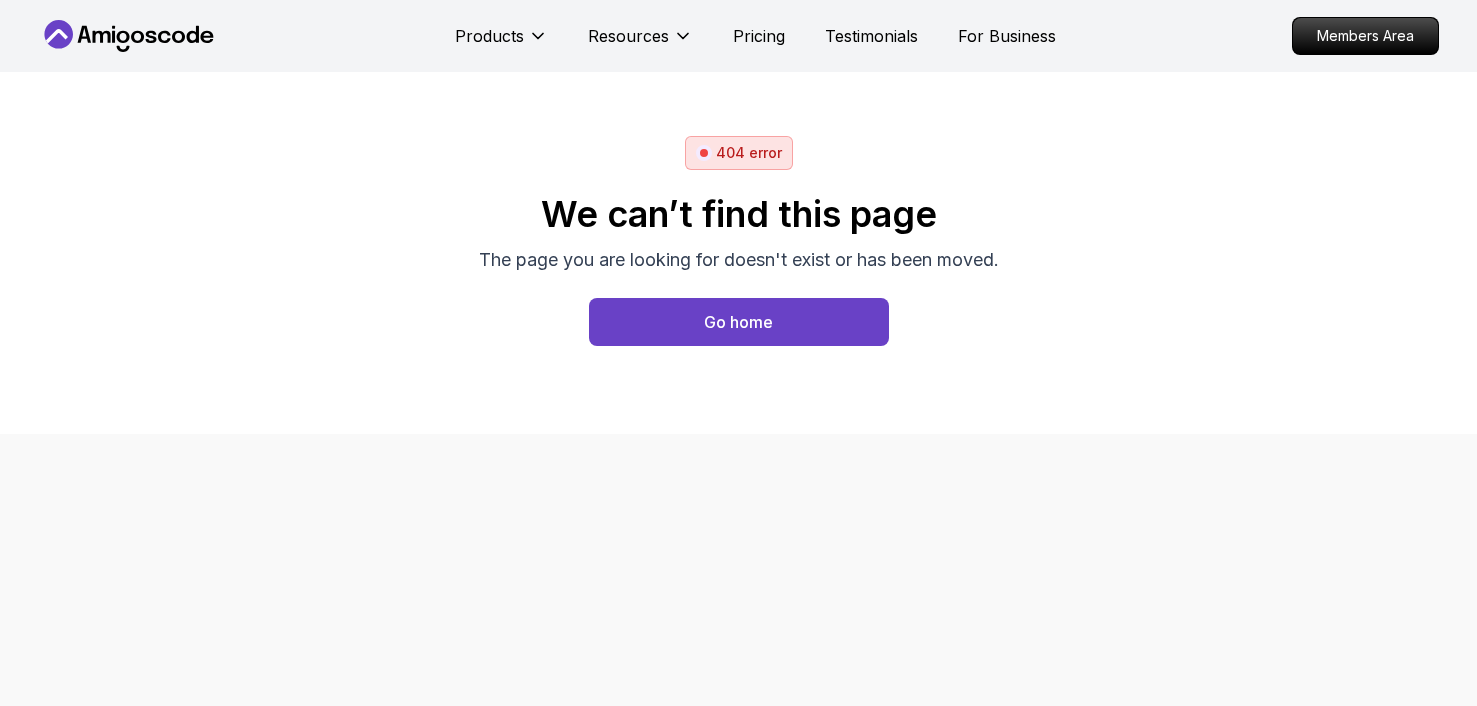 scroll, scrollTop: 0, scrollLeft: 0, axis: both 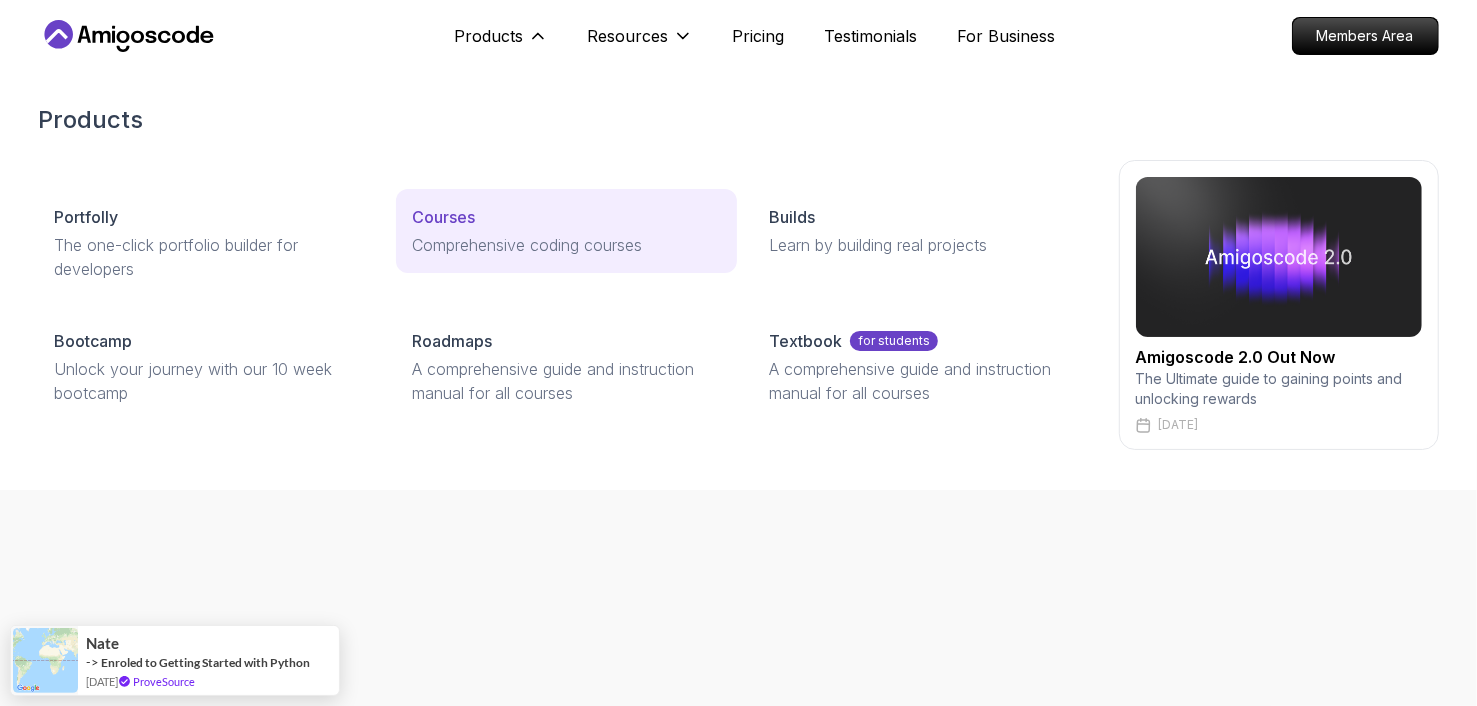 click on "Courses" at bounding box center [566, 217] 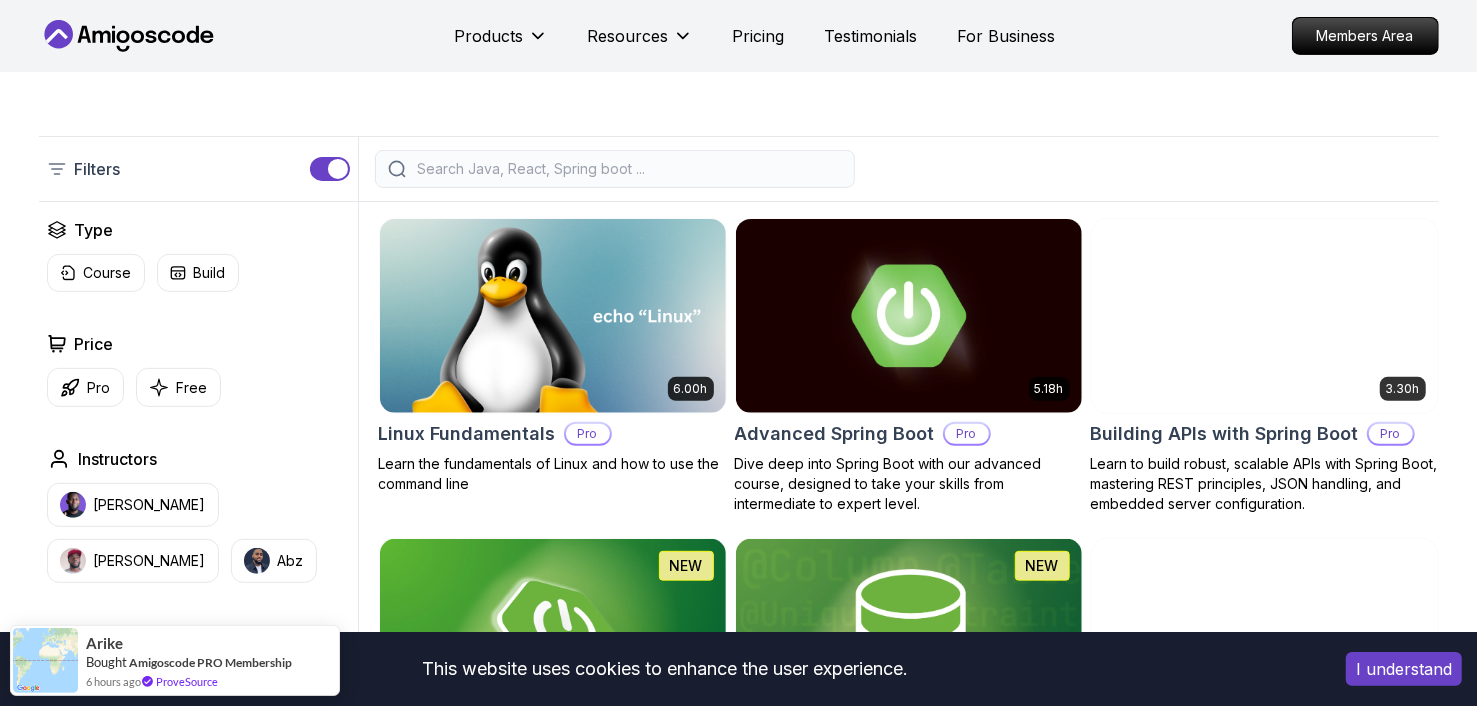 scroll, scrollTop: 411, scrollLeft: 0, axis: vertical 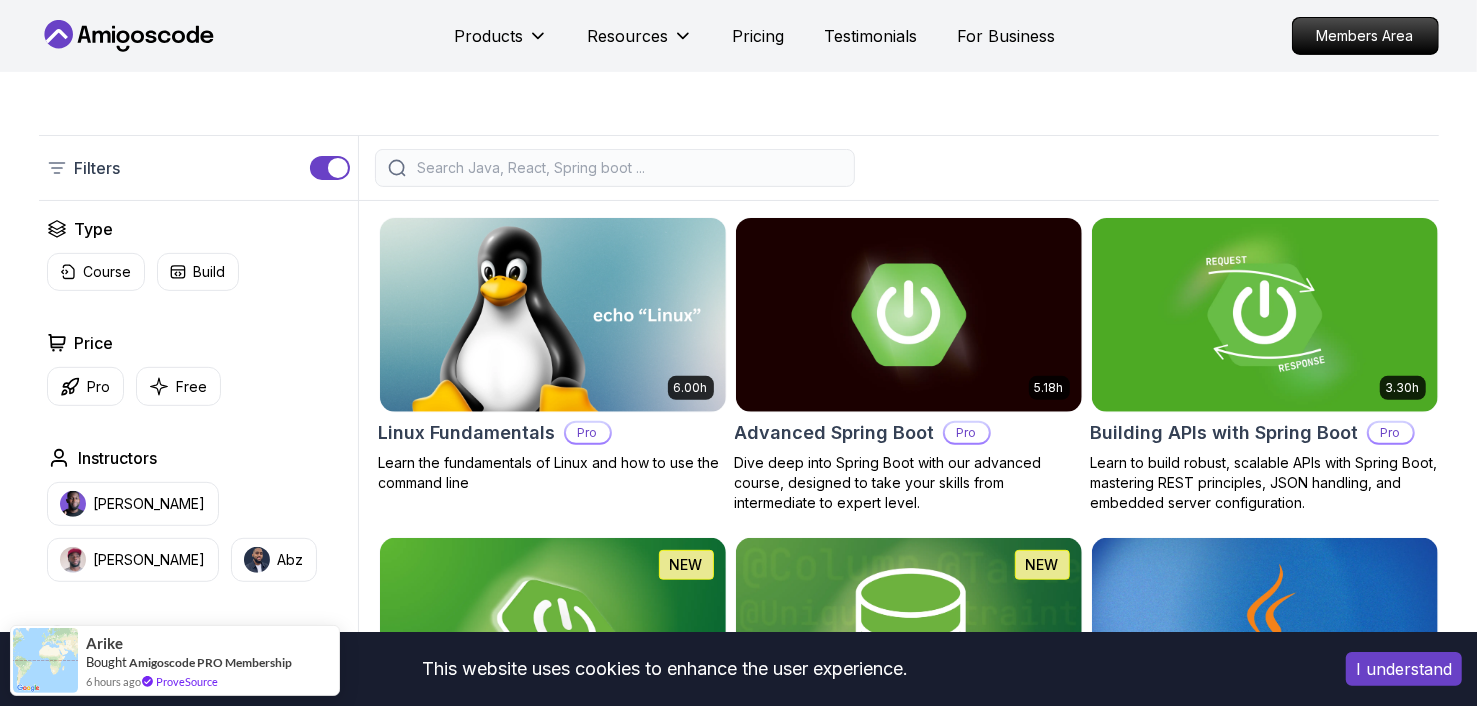 click at bounding box center (628, 168) 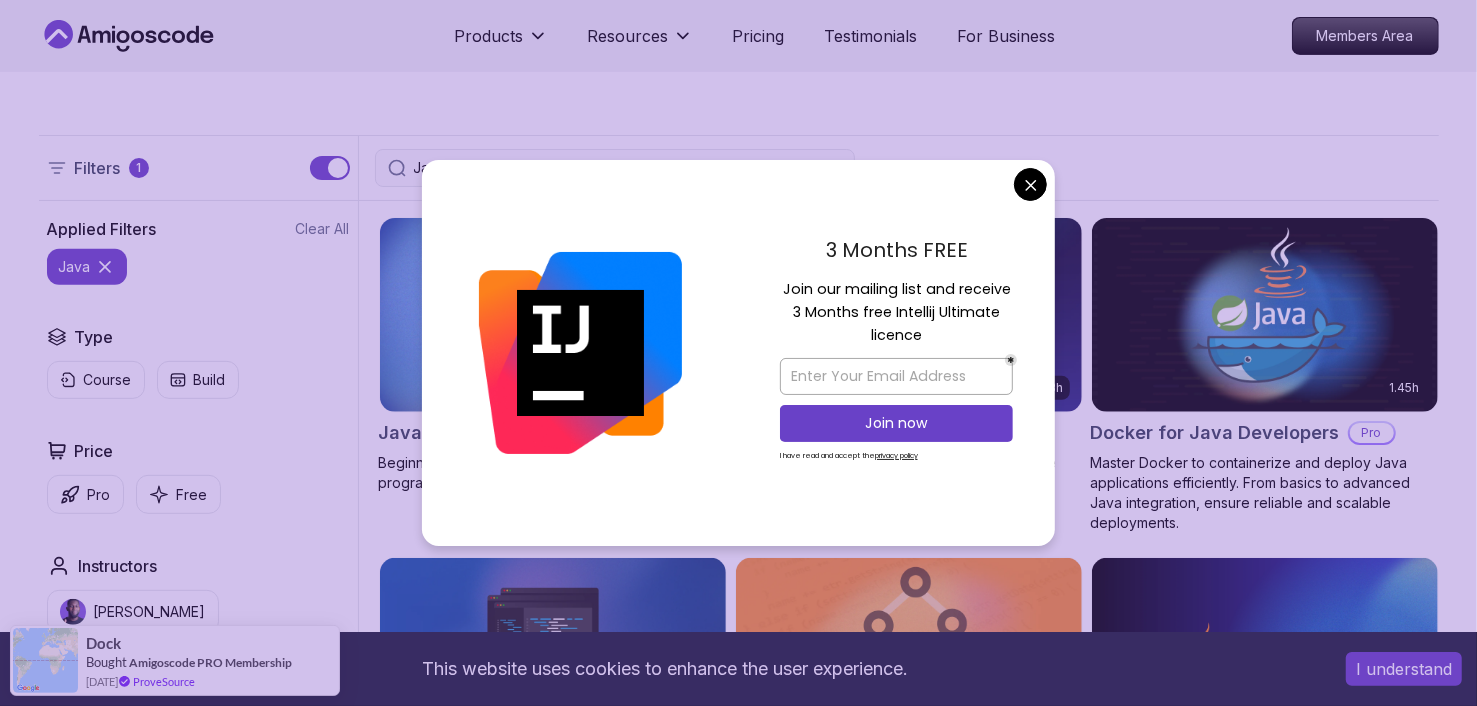 type on "Java" 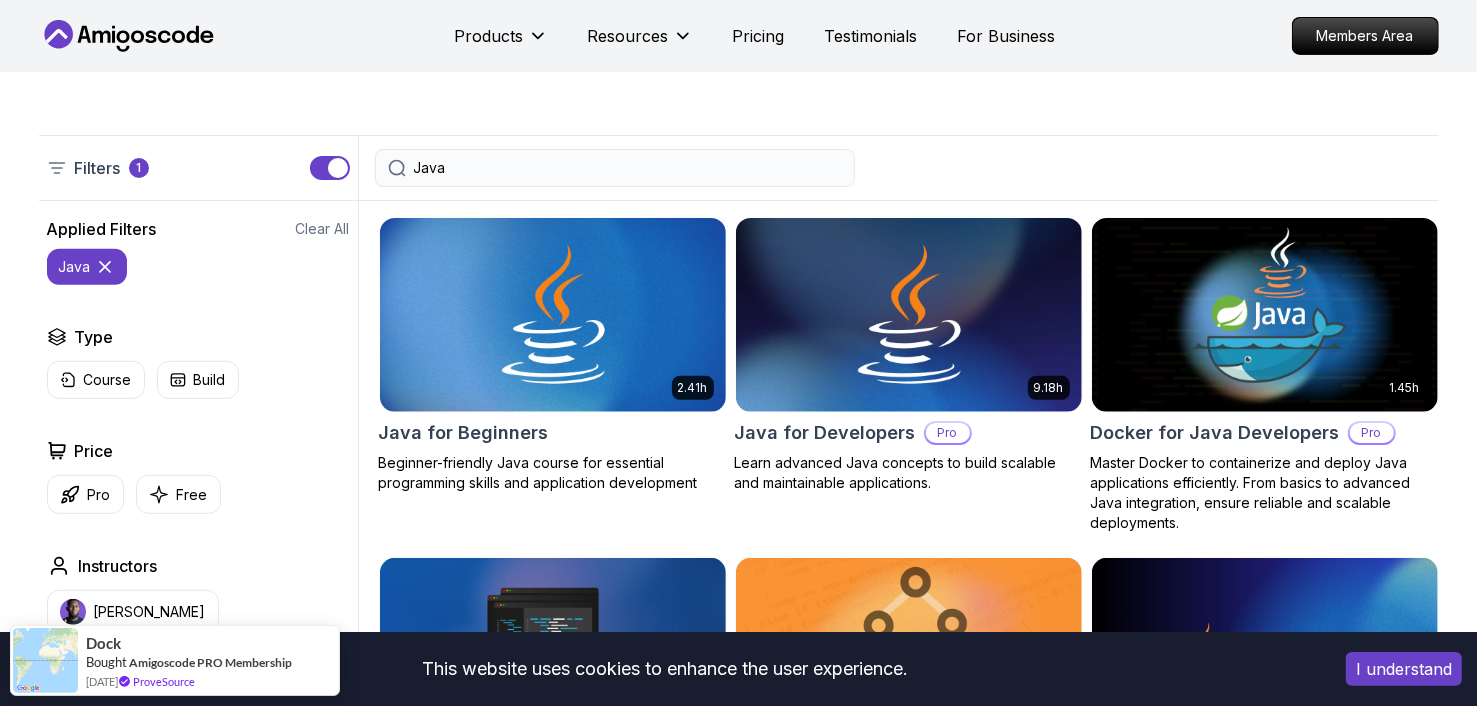 click on "This website uses cookies to enhance the user experience. I understand Products Resources Pricing Testimonials For Business Members Area Products Resources Pricing Testimonials For Business Members Area All Courses Learn Java, Spring Boot, DevOps & More with Amigoscode Premium Courses Master in-demand skills like Java, Spring Boot, DevOps, React, and more through hands-on, expert-led courses. Advance your software development career with real-world projects and practical learning. Filters 1 Java Filters 1 Applied Filters Clear All Java Type Course Build Price Pro Free Instructors Nelson Djalo Richard Abz Duration 0-1 Hour 1-3 Hours +3 Hours Track Front End Back End Dev Ops Full Stack Level Junior Mid-level Senior 2.41h Java for Beginners Beginner-friendly Java course for essential programming skills and application development 9.18h Java for Developers Pro Learn advanced Java concepts to build scalable and maintainable applications. 1.45h Docker for Java Developers Pro 28m Java CLI Build Pro 1.72h Pro 1.13h" at bounding box center [738, 2995] 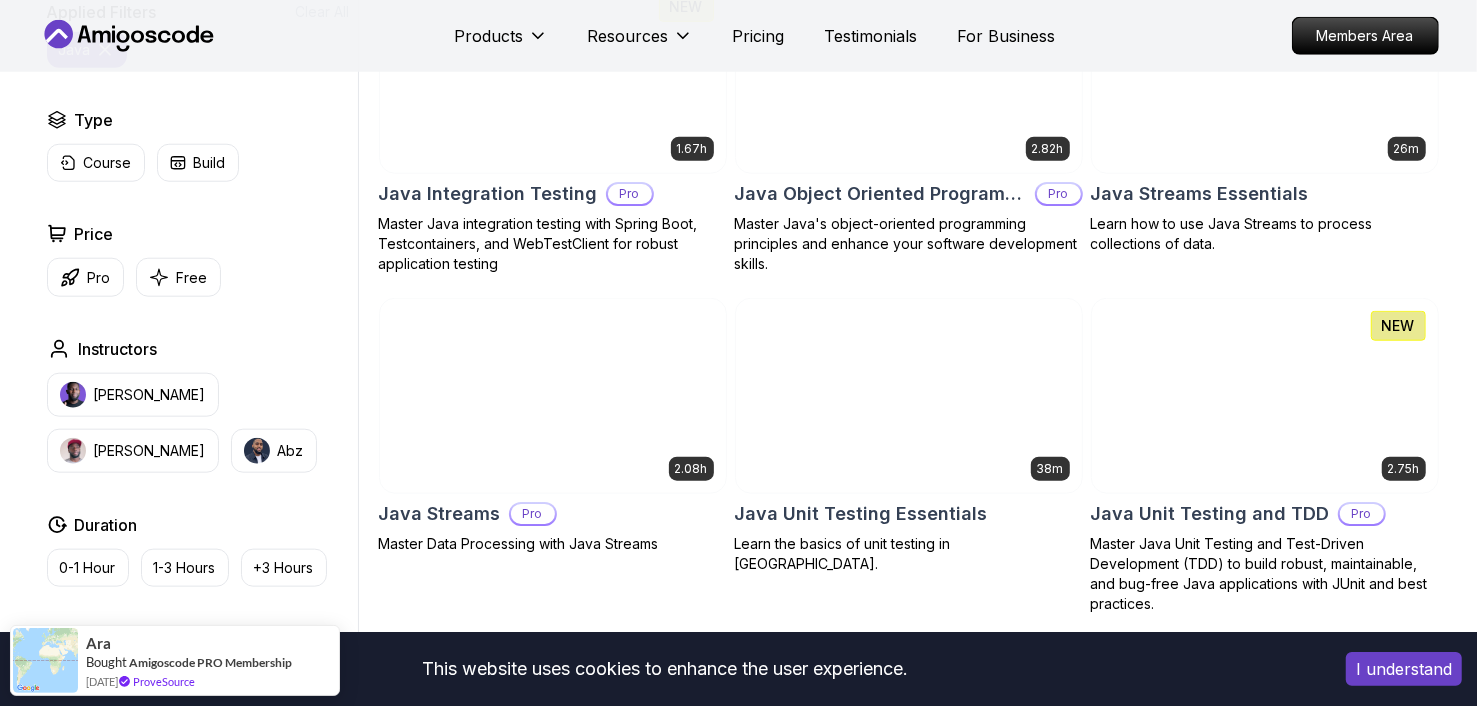 scroll, scrollTop: 1286, scrollLeft: 0, axis: vertical 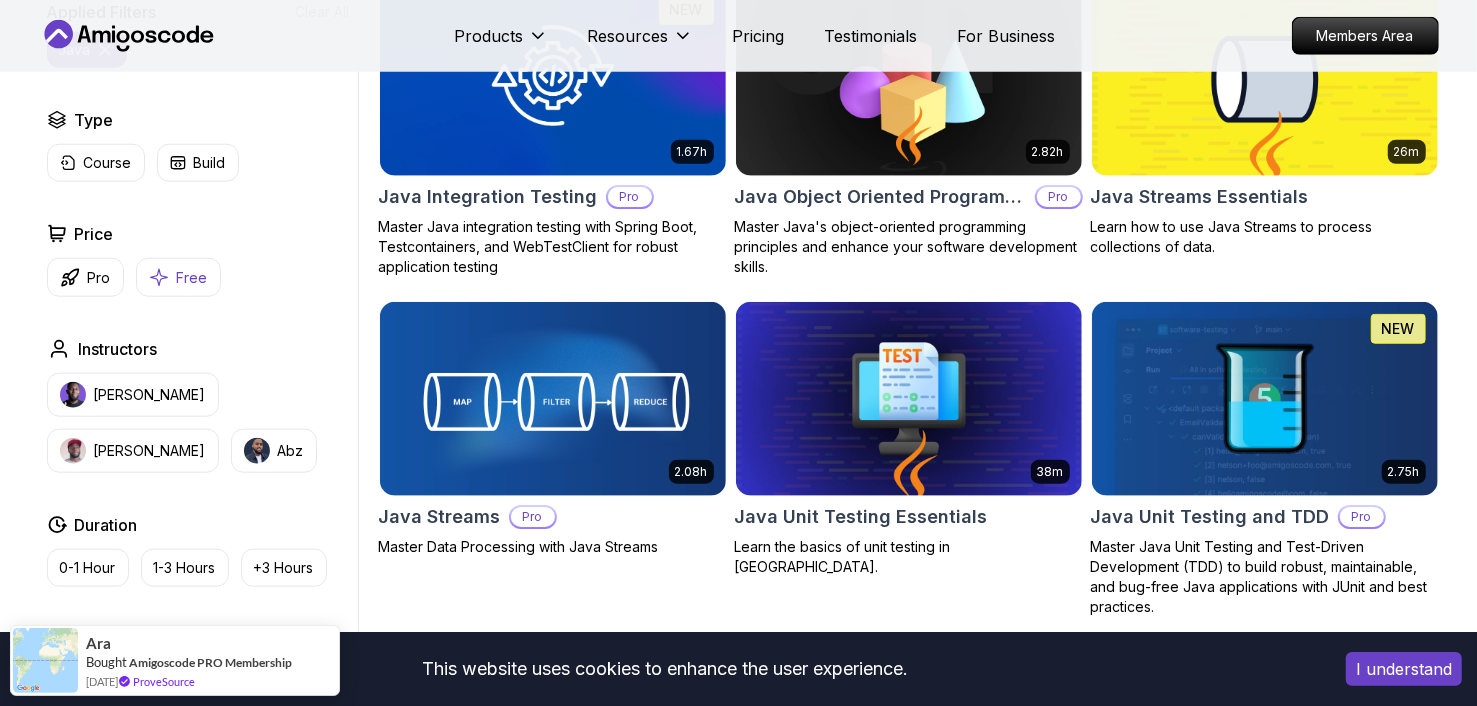 click 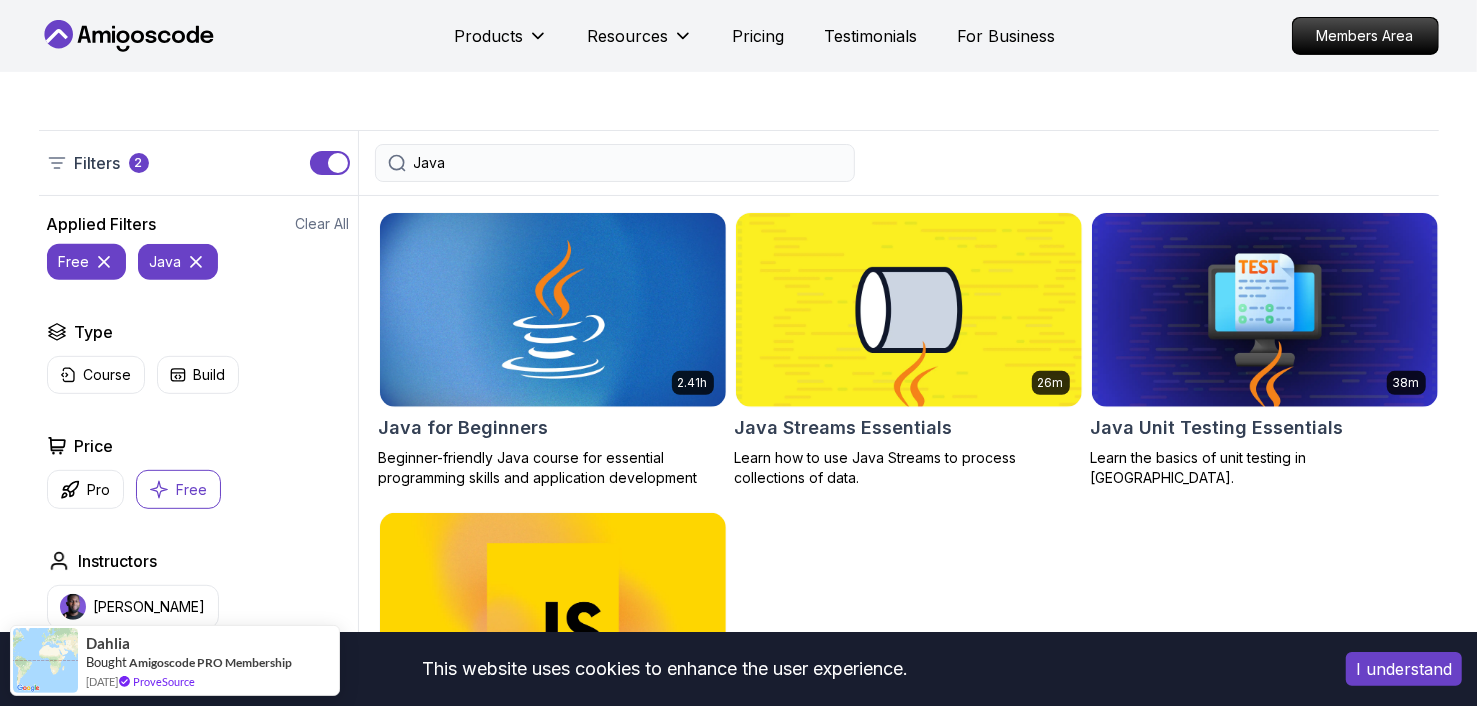 scroll, scrollTop: 410, scrollLeft: 0, axis: vertical 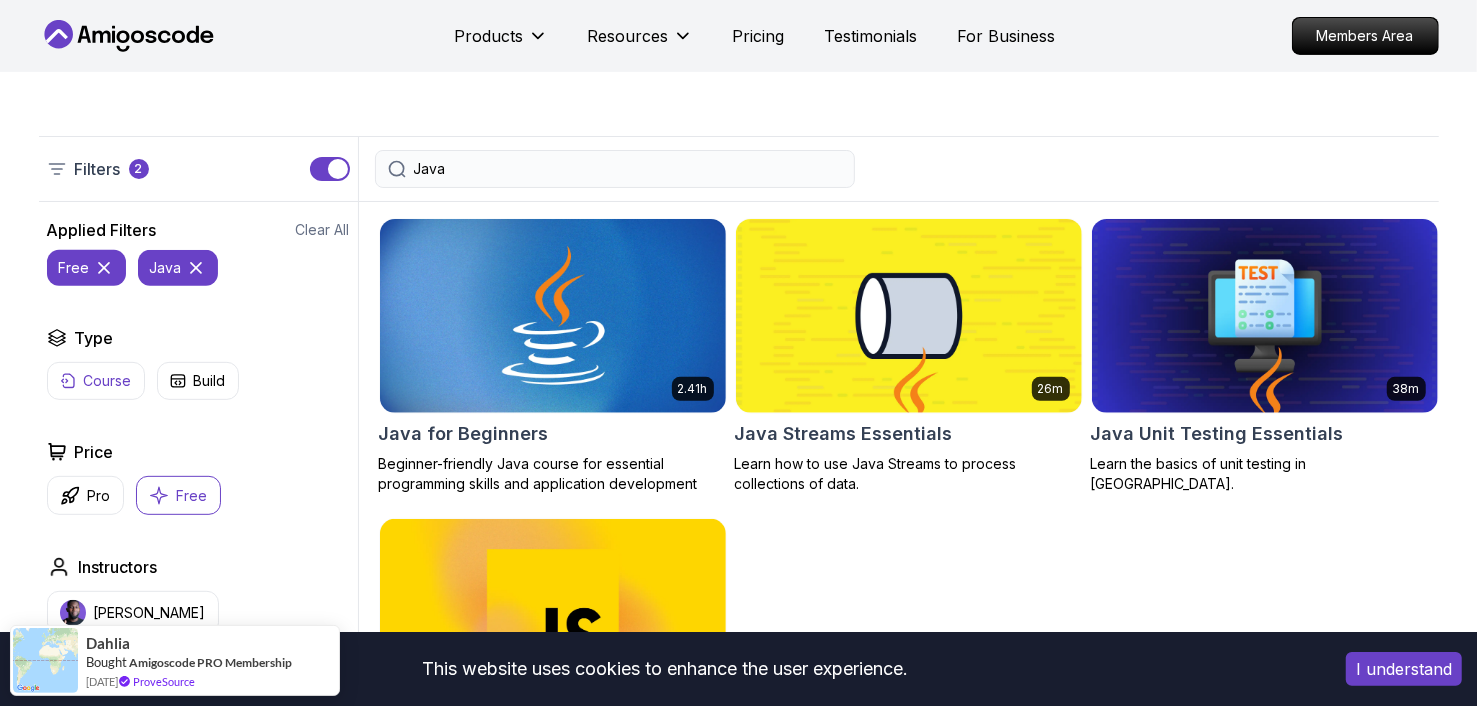 click on "Course" at bounding box center [108, 381] 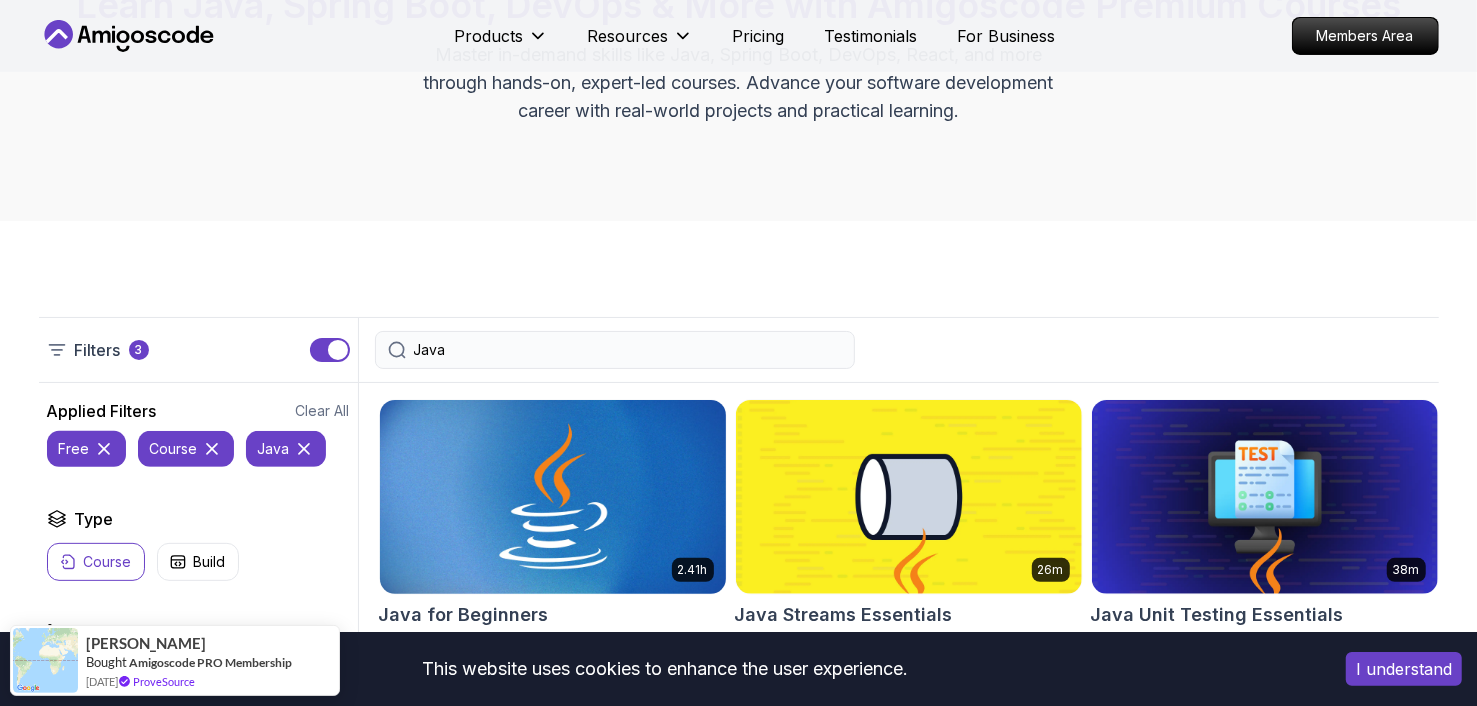 scroll, scrollTop: 0, scrollLeft: 0, axis: both 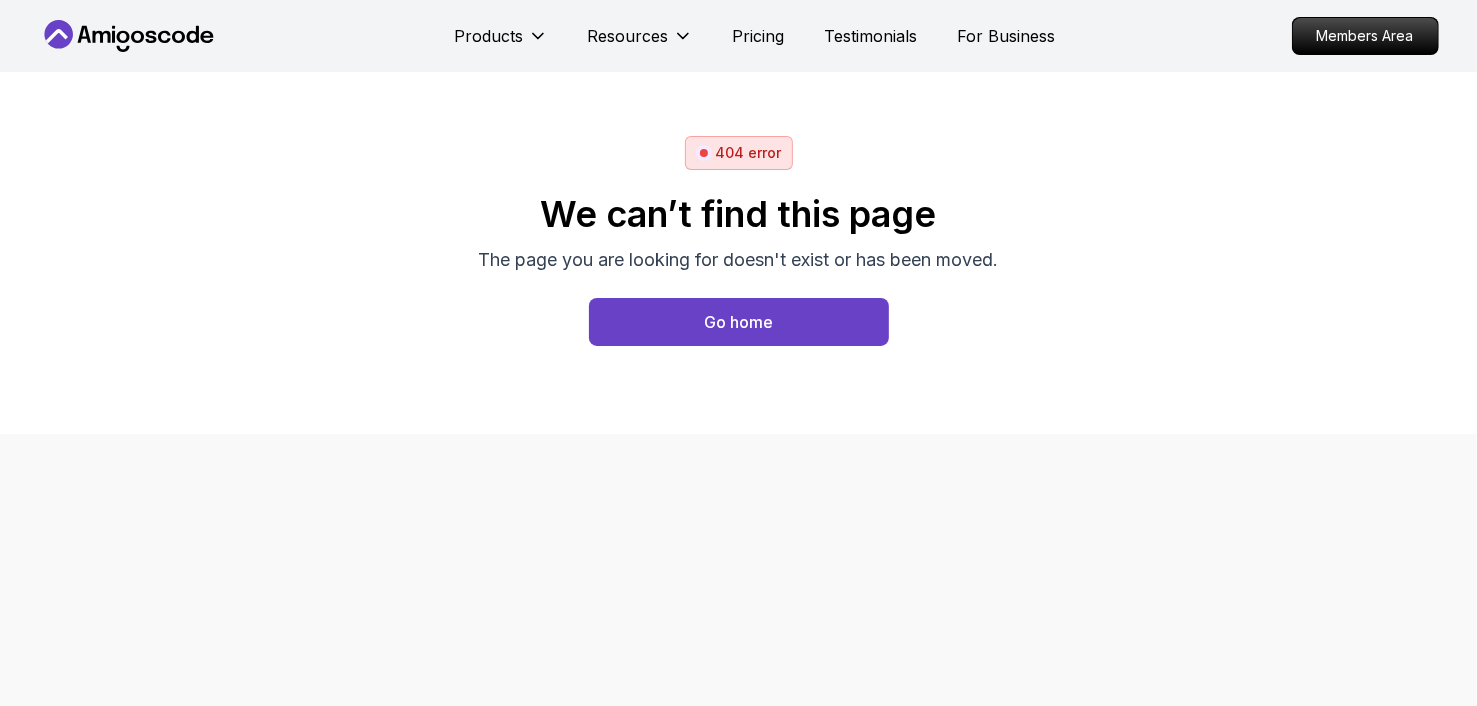 click on "Go home" at bounding box center (739, 322) 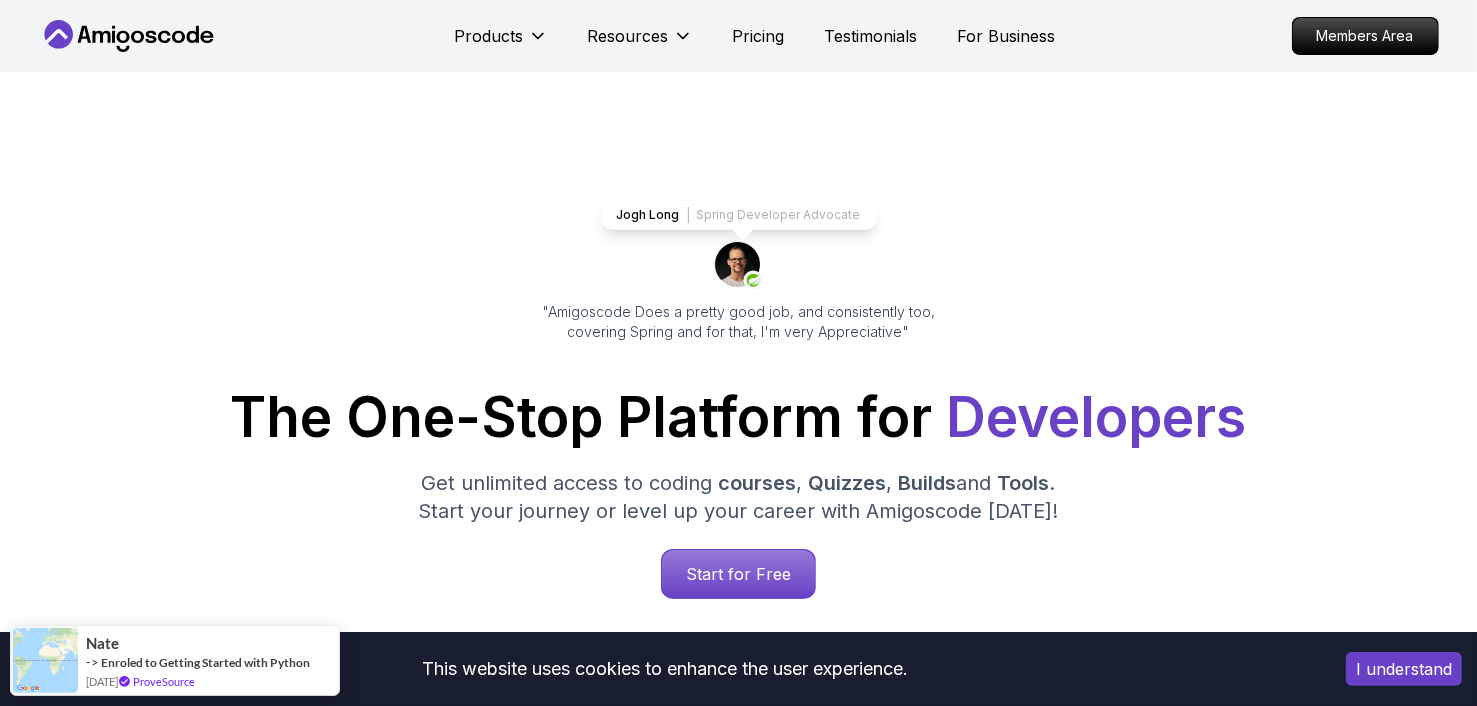 click on "This website uses cookies to enhance the user experience. I understand Products Resources Pricing Testimonials For Business Members Area Products Resources Pricing Testimonials For Business Members Area Jogh Long Spring Developer Advocate "Amigoscode Does a pretty good job, and consistently too, covering Spring and for that, I'm very Appreciative" The One-Stop Platform for   Developers Get unlimited access to coding   courses ,   Quizzes ,   Builds  and   Tools . Start your journey or level up your career with Amigoscode today! Start for Free https://amigoscode.com/dashboard OUR AMIGO STUDENTS WORK IN TOP COMPANIES Courses Builds Discover Amigoscode's Latest   Premium Courses! Get unlimited access to coding   courses ,   Quizzes ,   Builds  and   Tools . Start your journey or level up your career with Amigoscode today! Browse all  courses Advanced Spring Boot Pro Dive deep into Spring Boot with our advanced course, designed to take your skills from intermediate to expert level. NEW Spring Boot for Beginners" at bounding box center (738, 5855) 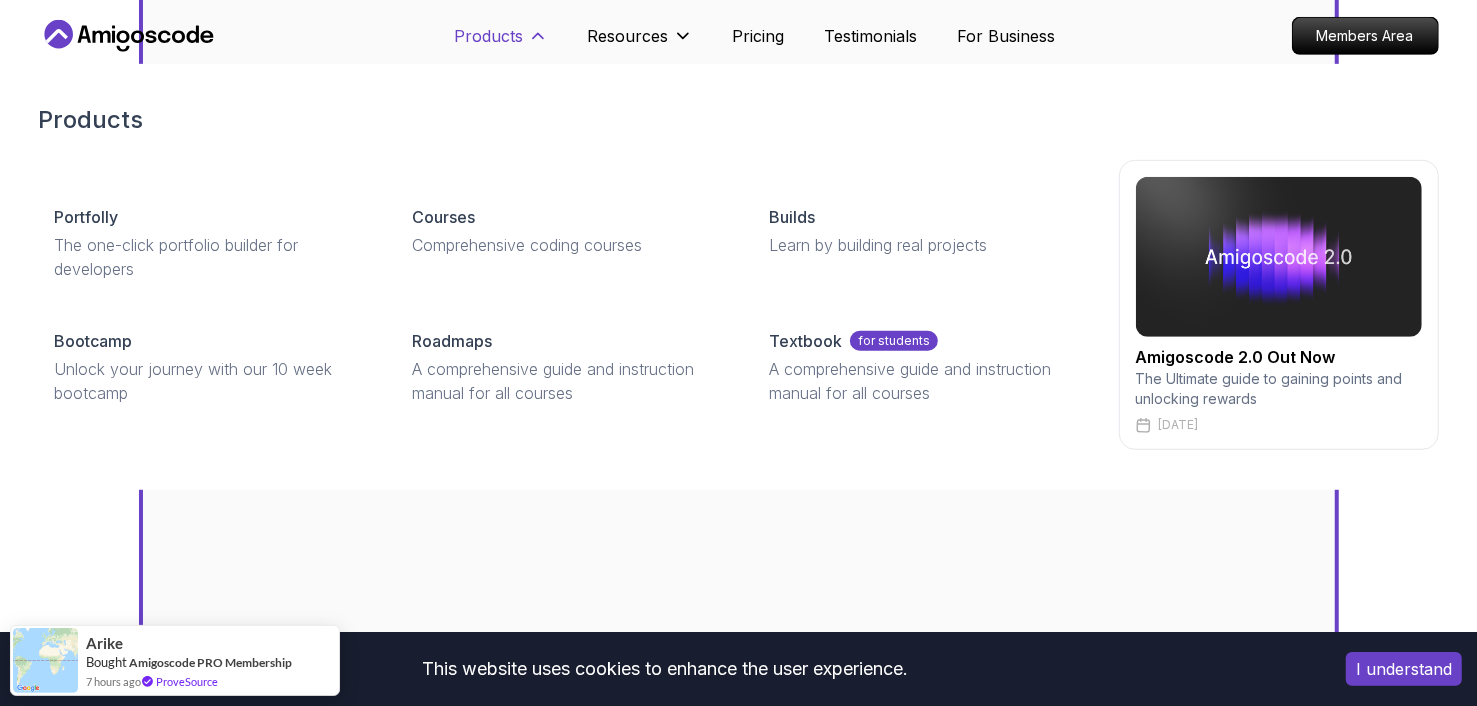 scroll, scrollTop: 747, scrollLeft: 0, axis: vertical 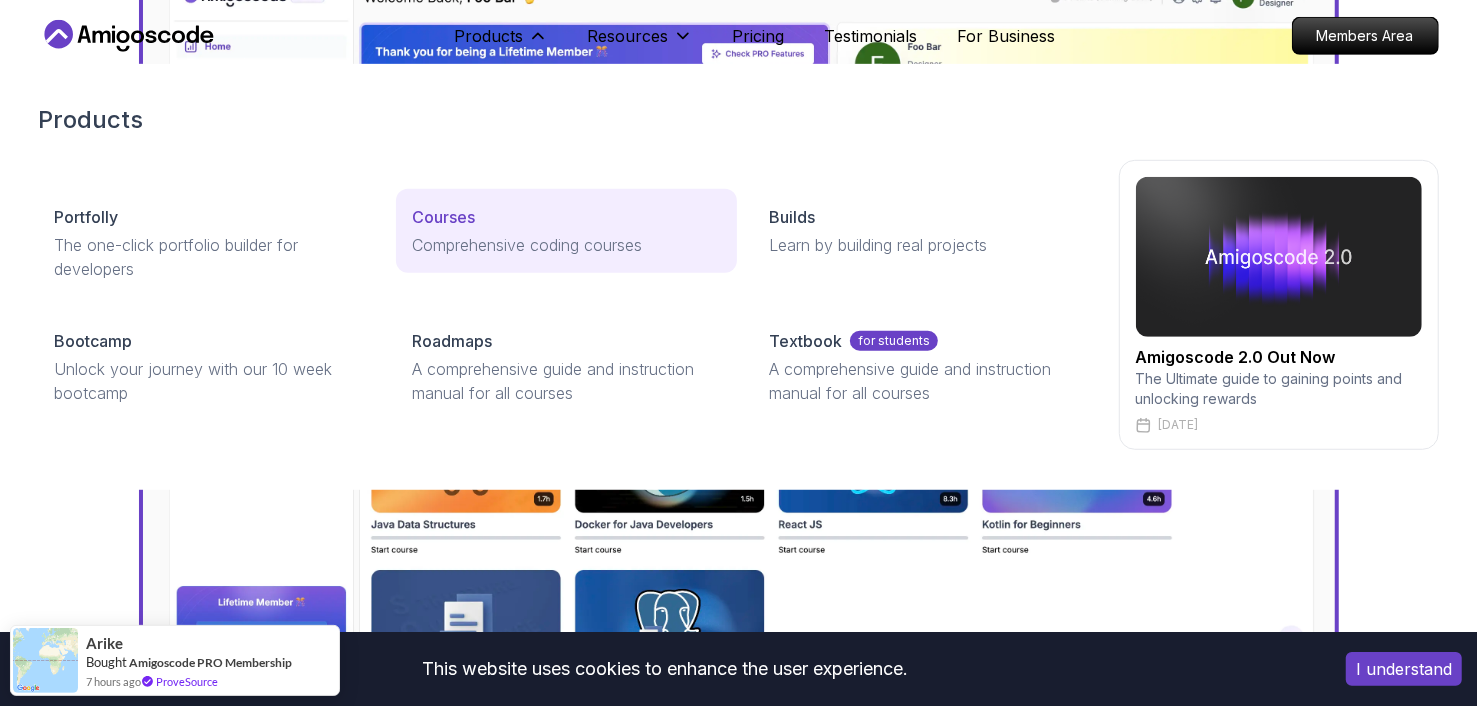 click on "Courses" at bounding box center (566, 217) 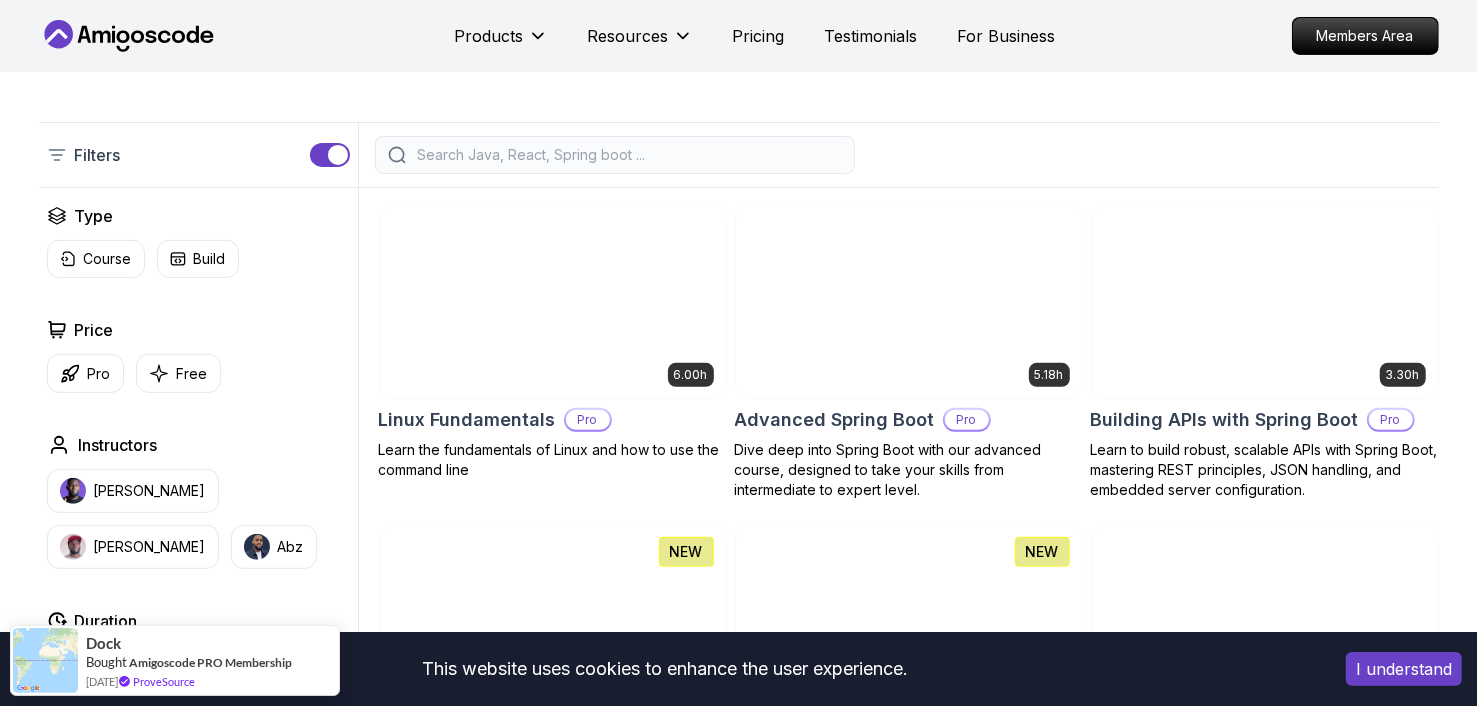 scroll, scrollTop: 441, scrollLeft: 0, axis: vertical 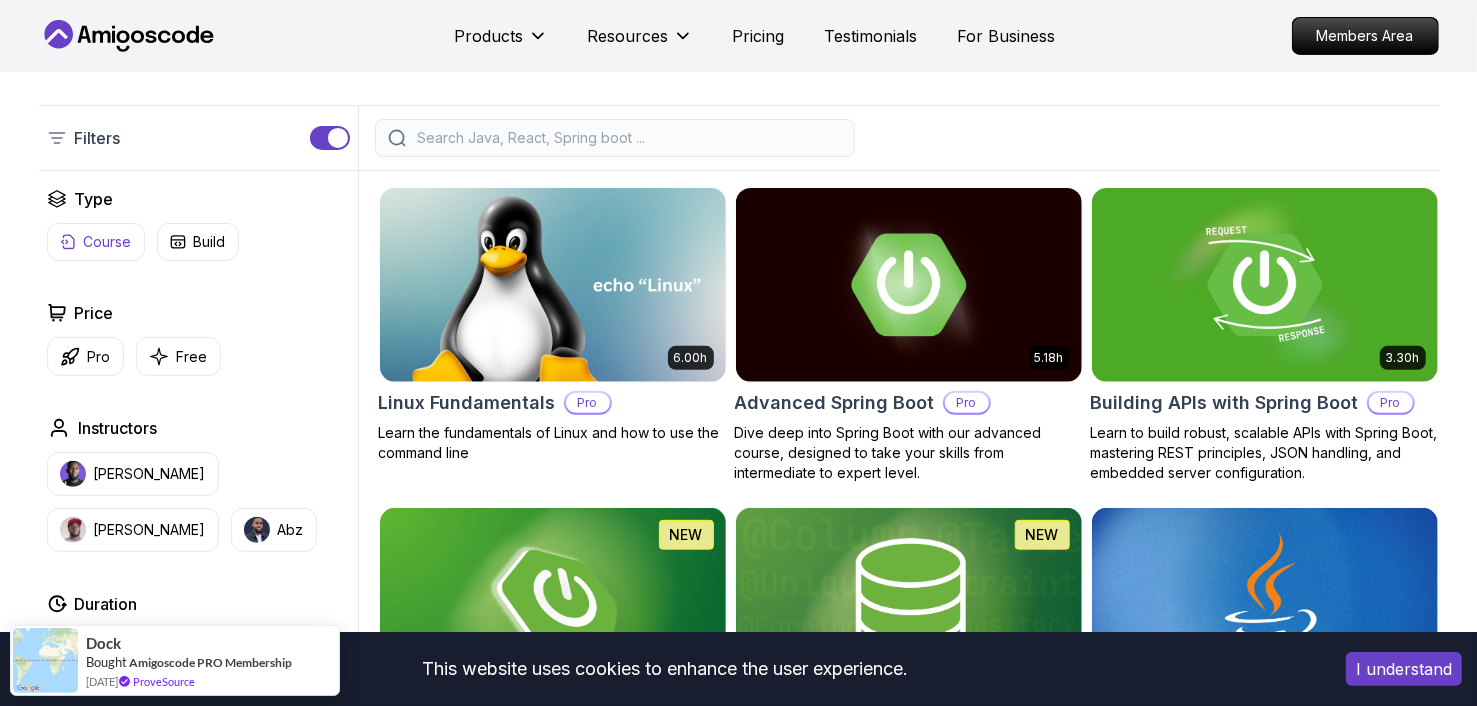 click on "Course" at bounding box center (108, 242) 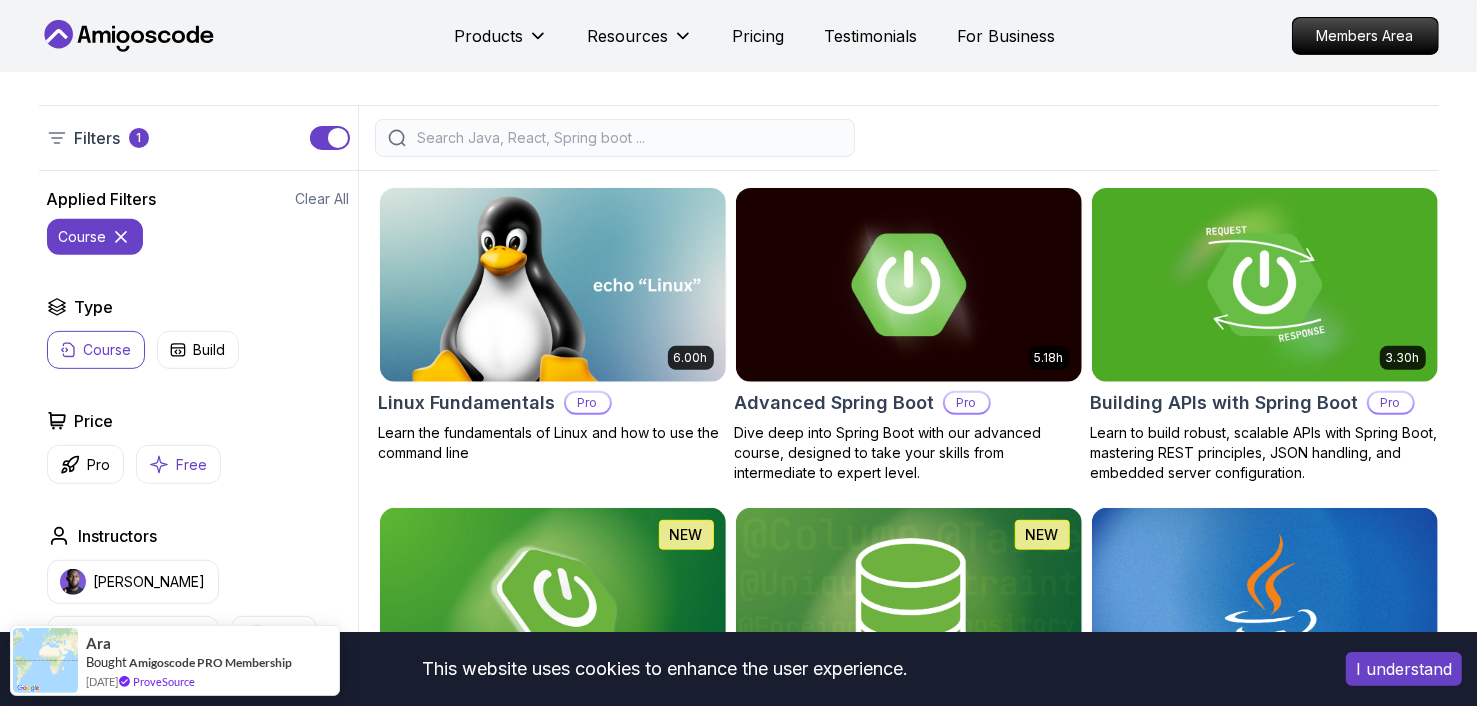 click on "Free" at bounding box center (178, 464) 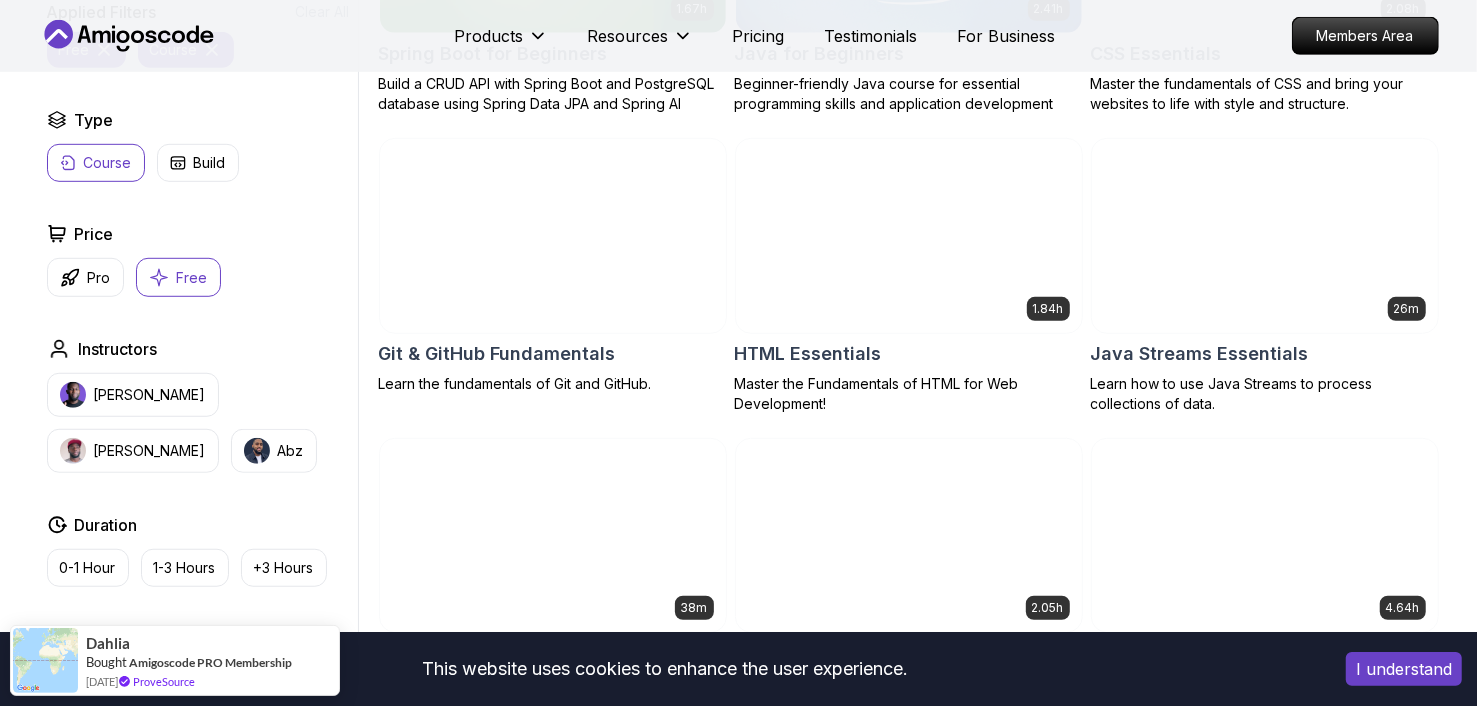 scroll, scrollTop: 792, scrollLeft: 0, axis: vertical 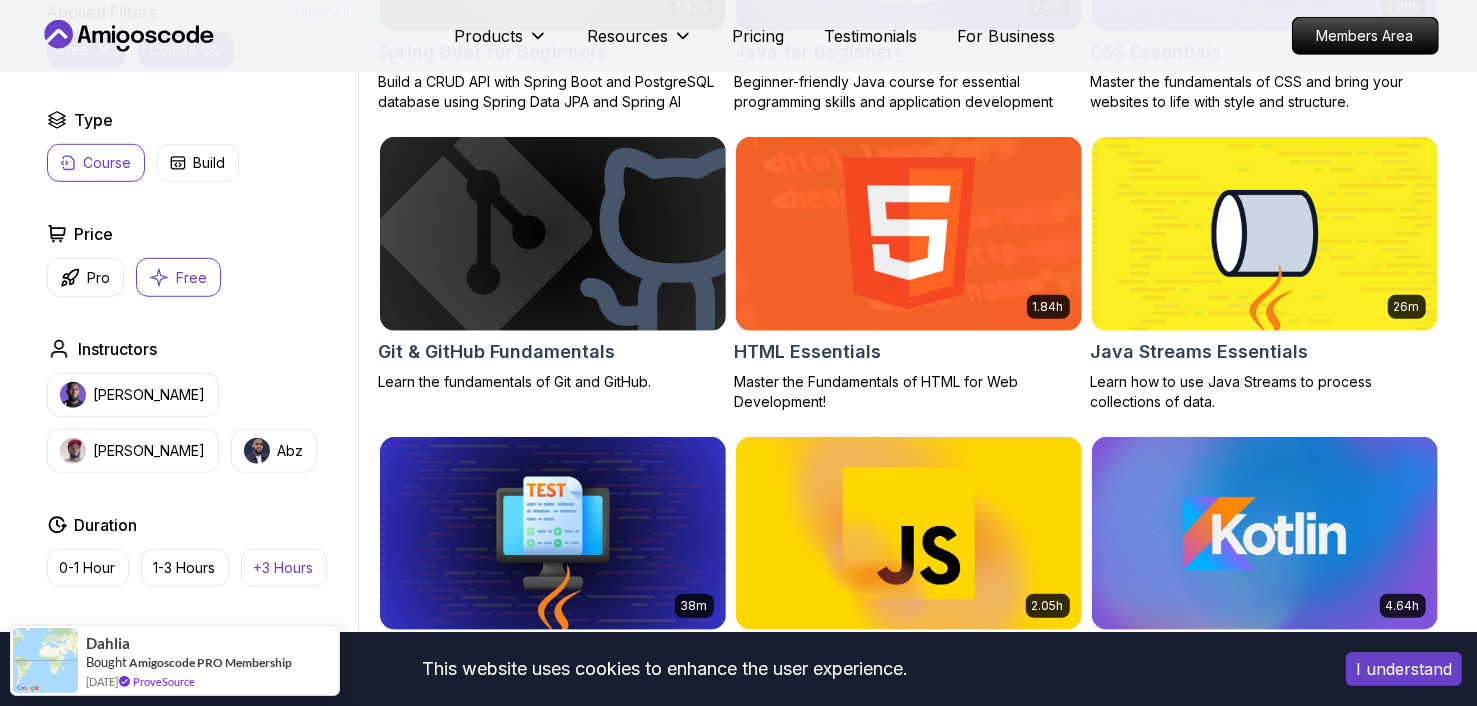 click on "+3 Hours" at bounding box center (284, 568) 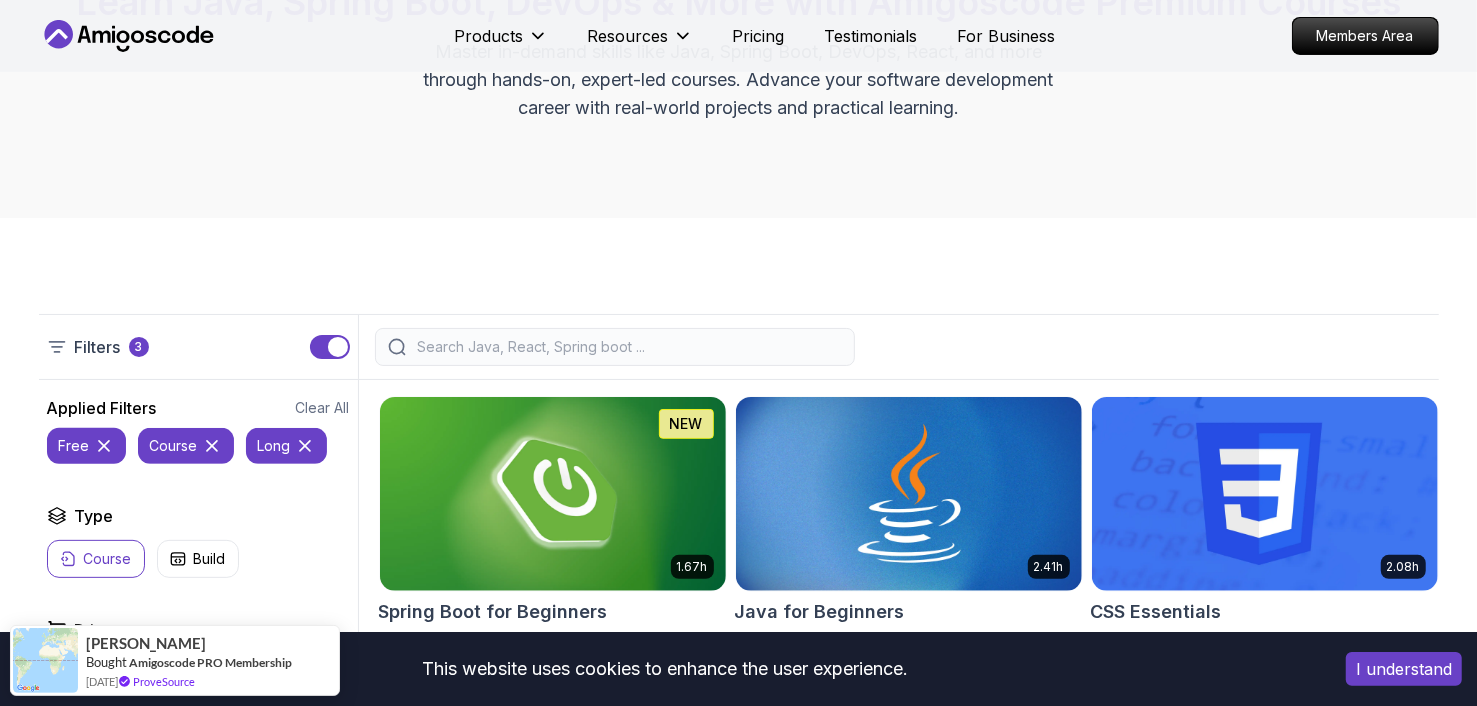 scroll, scrollTop: 233, scrollLeft: 0, axis: vertical 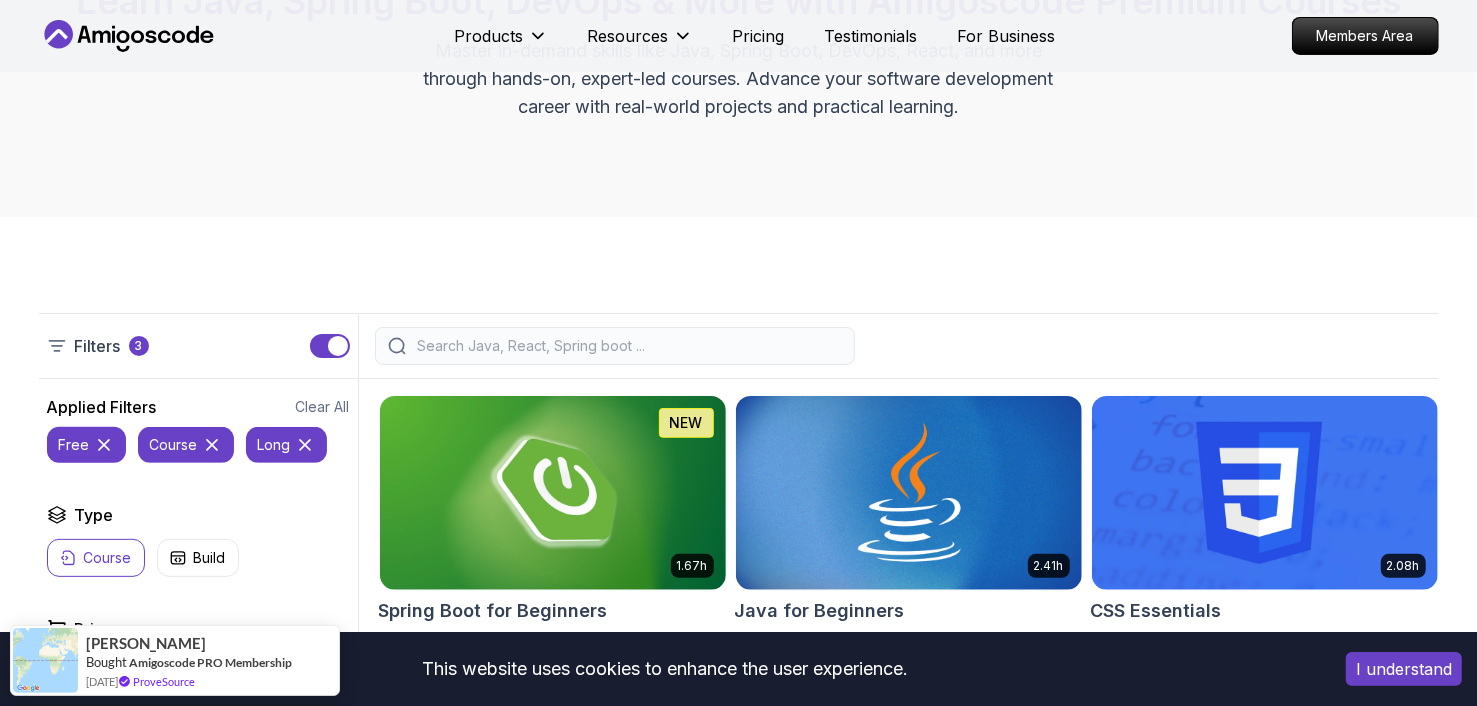 click at bounding box center (628, 346) 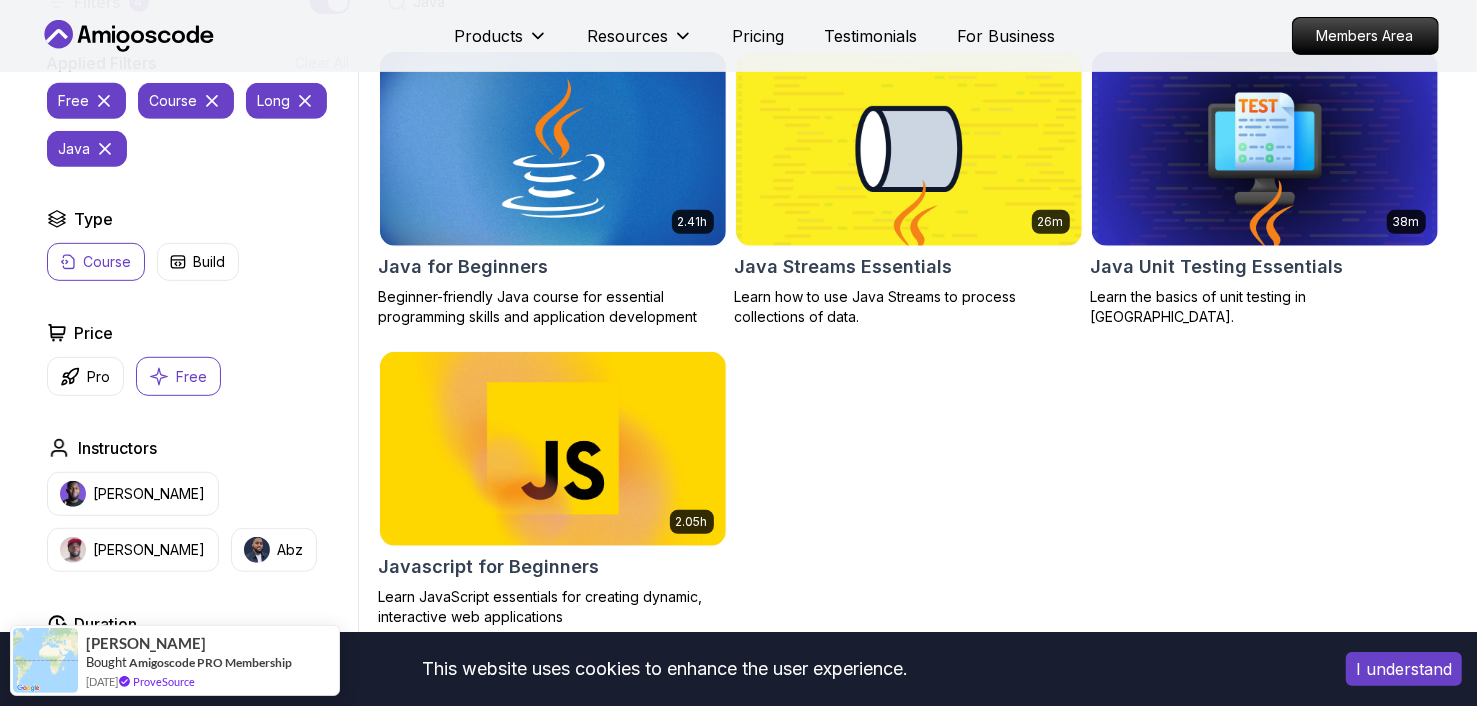 scroll, scrollTop: 580, scrollLeft: 0, axis: vertical 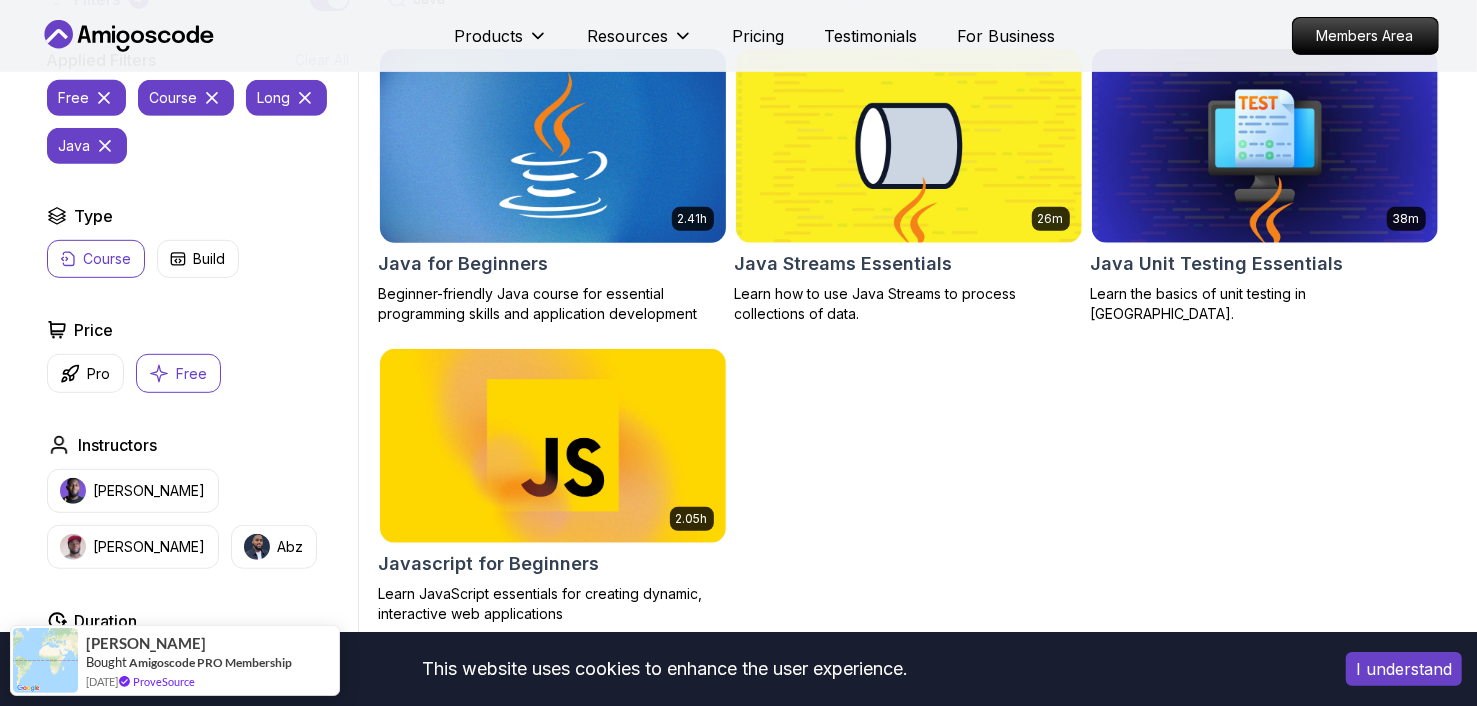 type on "Java" 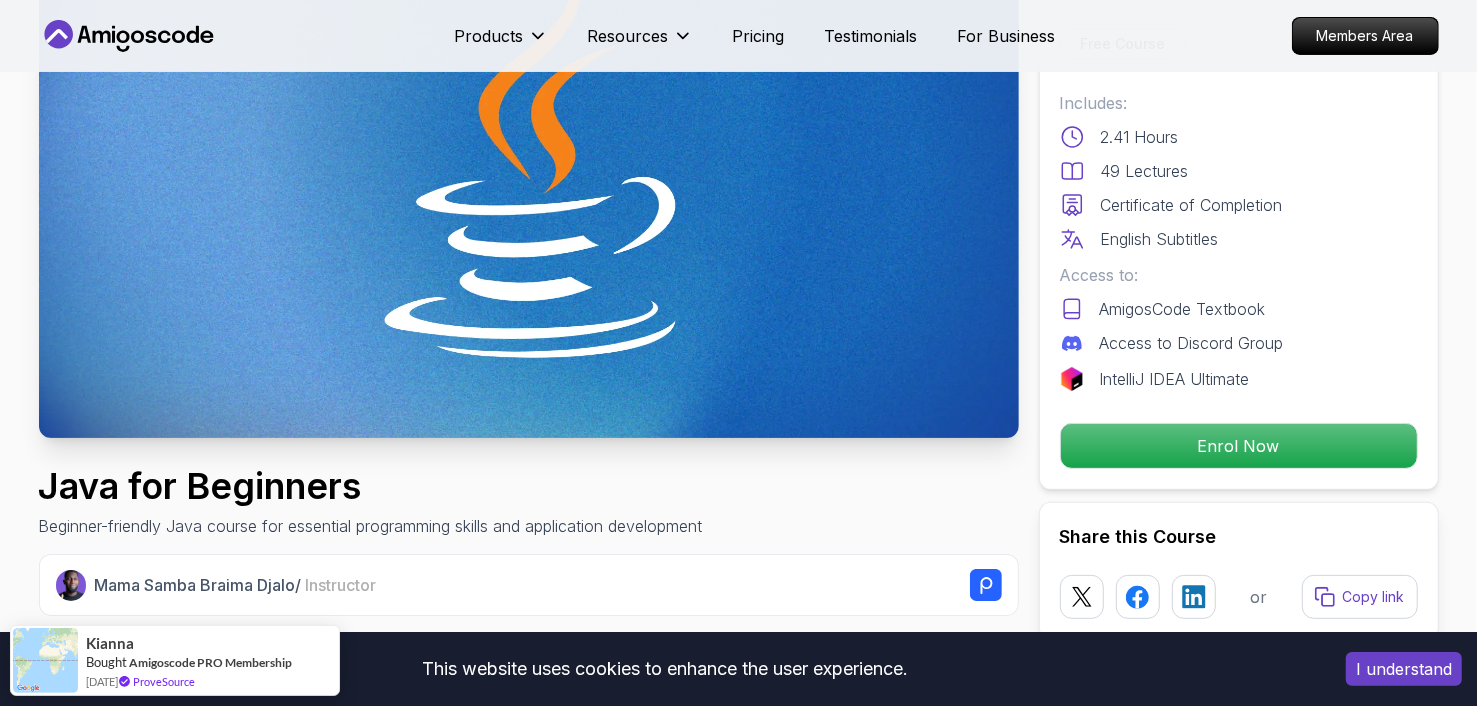 scroll, scrollTop: 240, scrollLeft: 0, axis: vertical 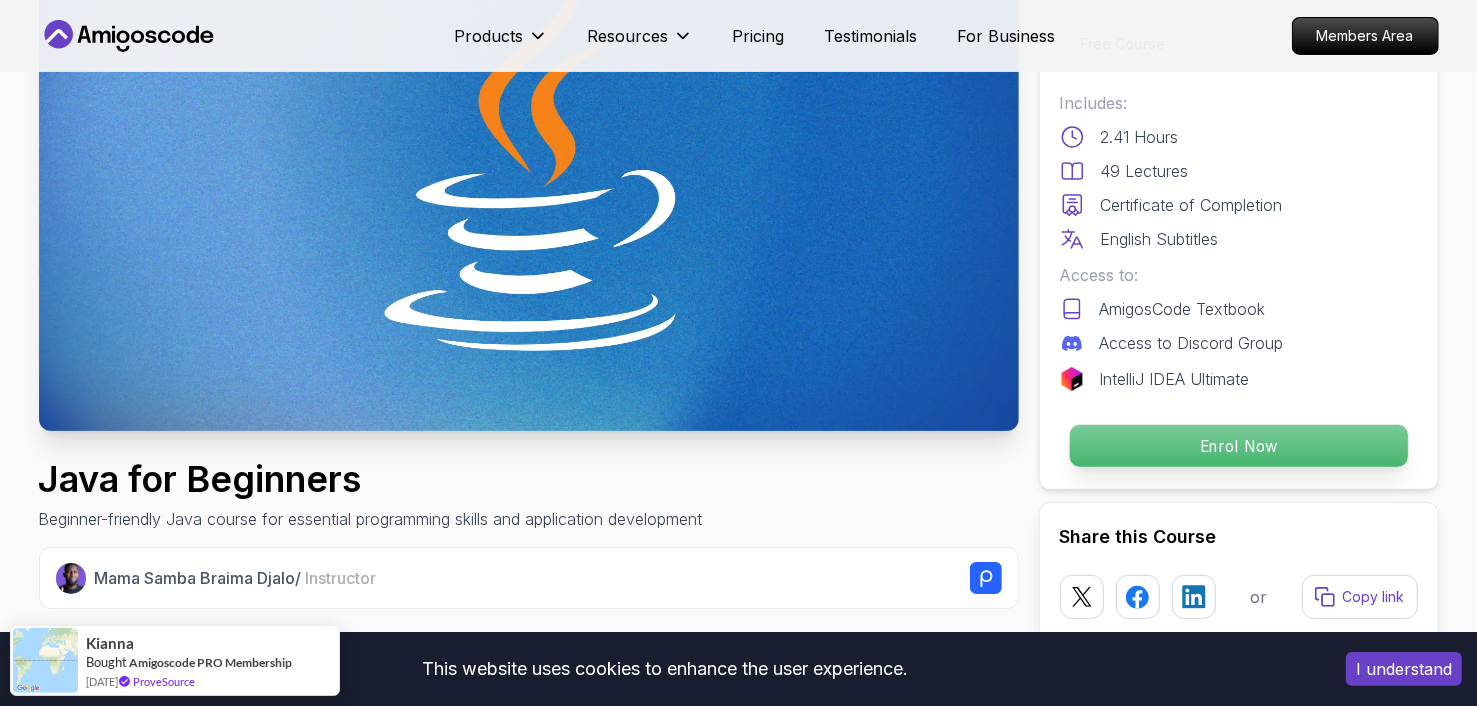 click on "Enrol Now" at bounding box center (1238, 446) 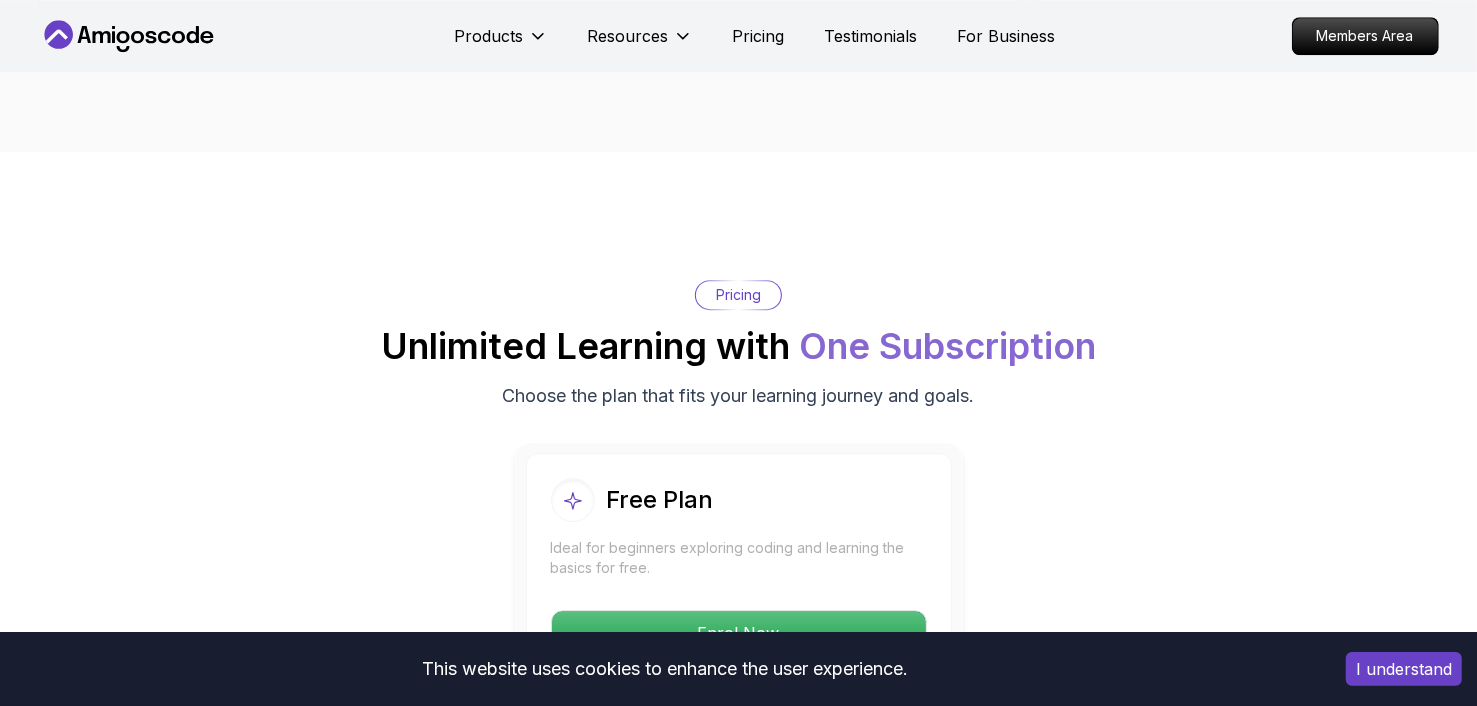 scroll, scrollTop: 3839, scrollLeft: 0, axis: vertical 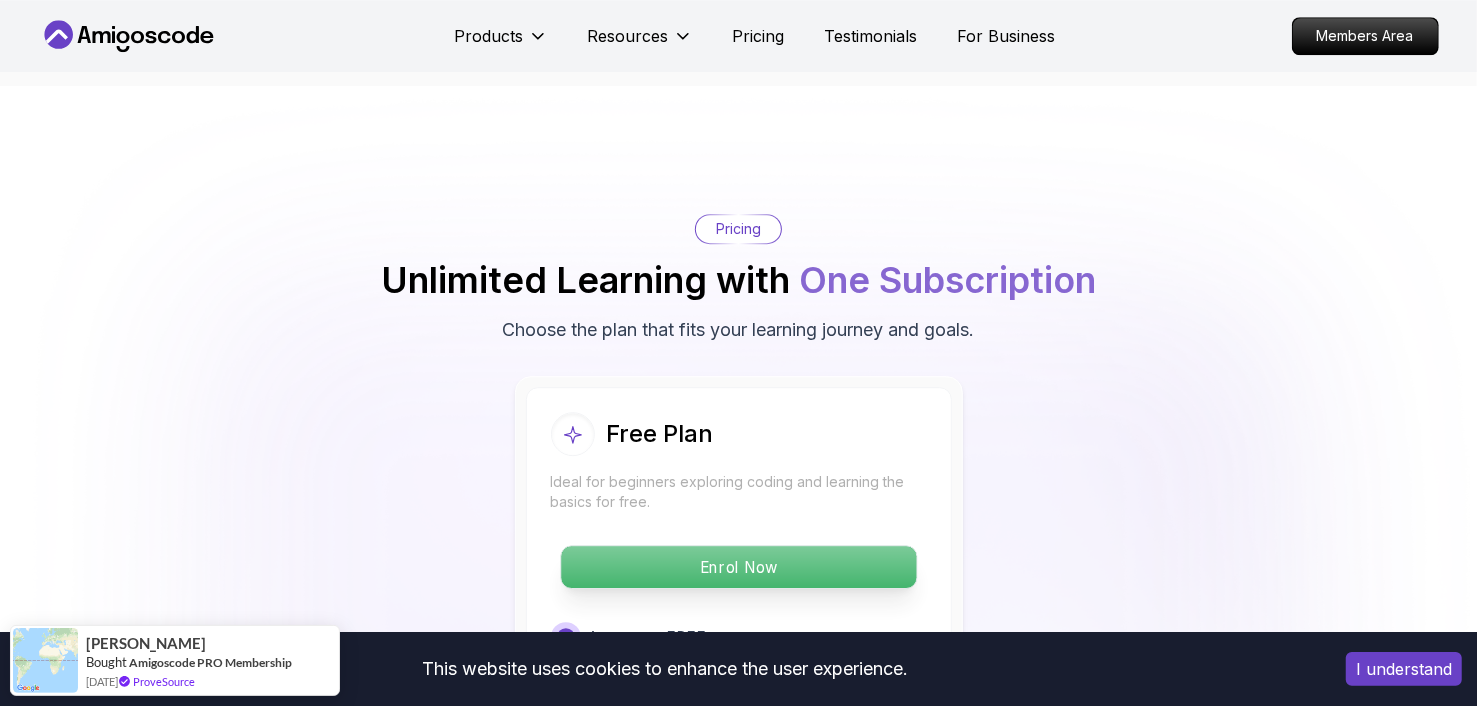 click on "Enrol Now" at bounding box center [738, 567] 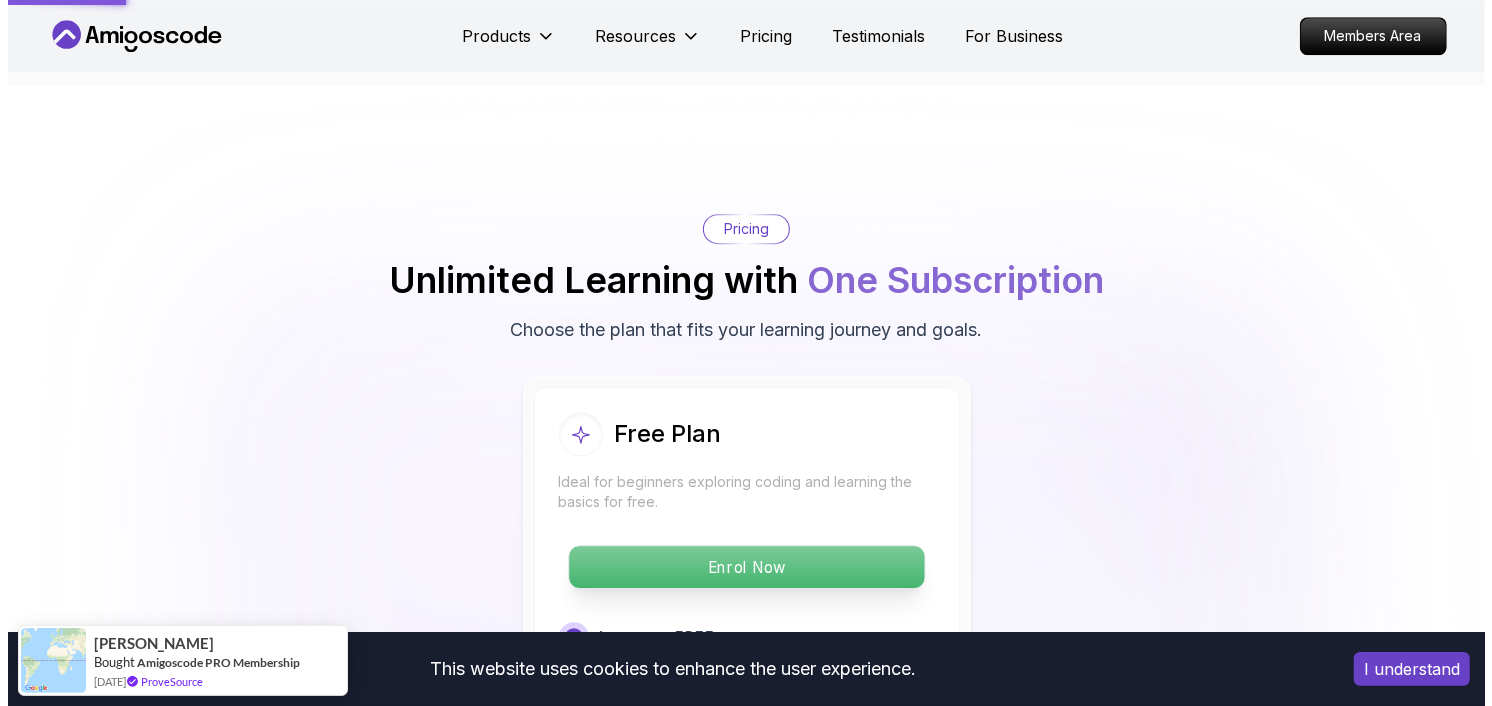 scroll, scrollTop: 0, scrollLeft: 0, axis: both 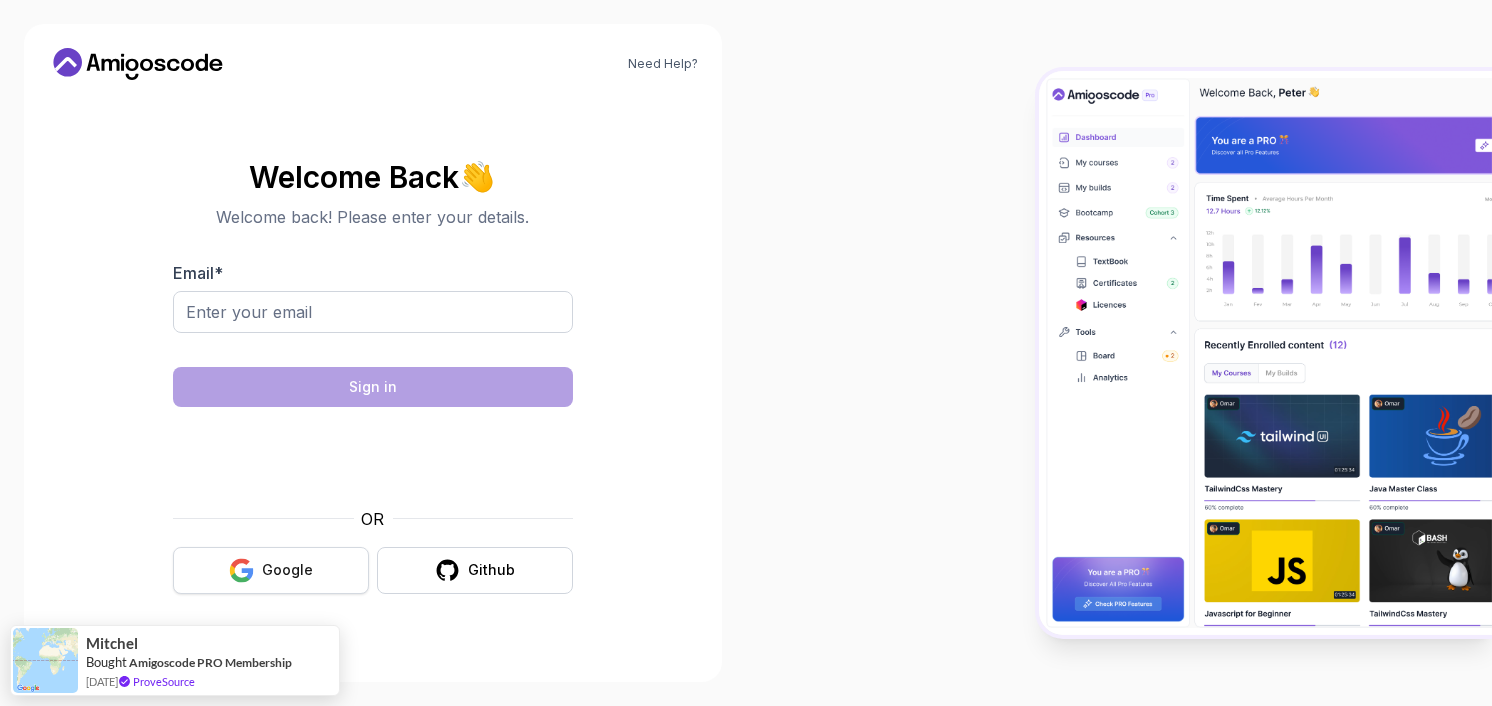 click on "Google" at bounding box center [287, 570] 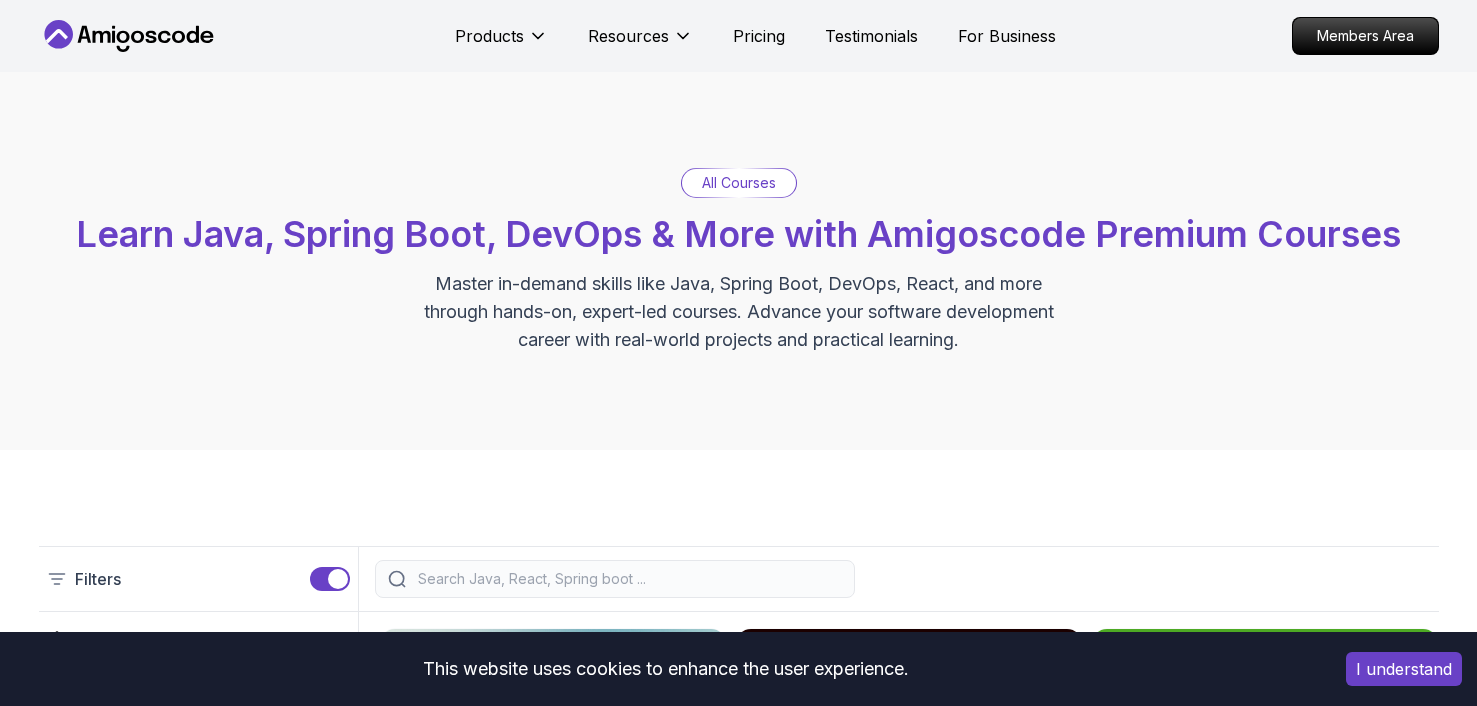 scroll, scrollTop: 0, scrollLeft: 0, axis: both 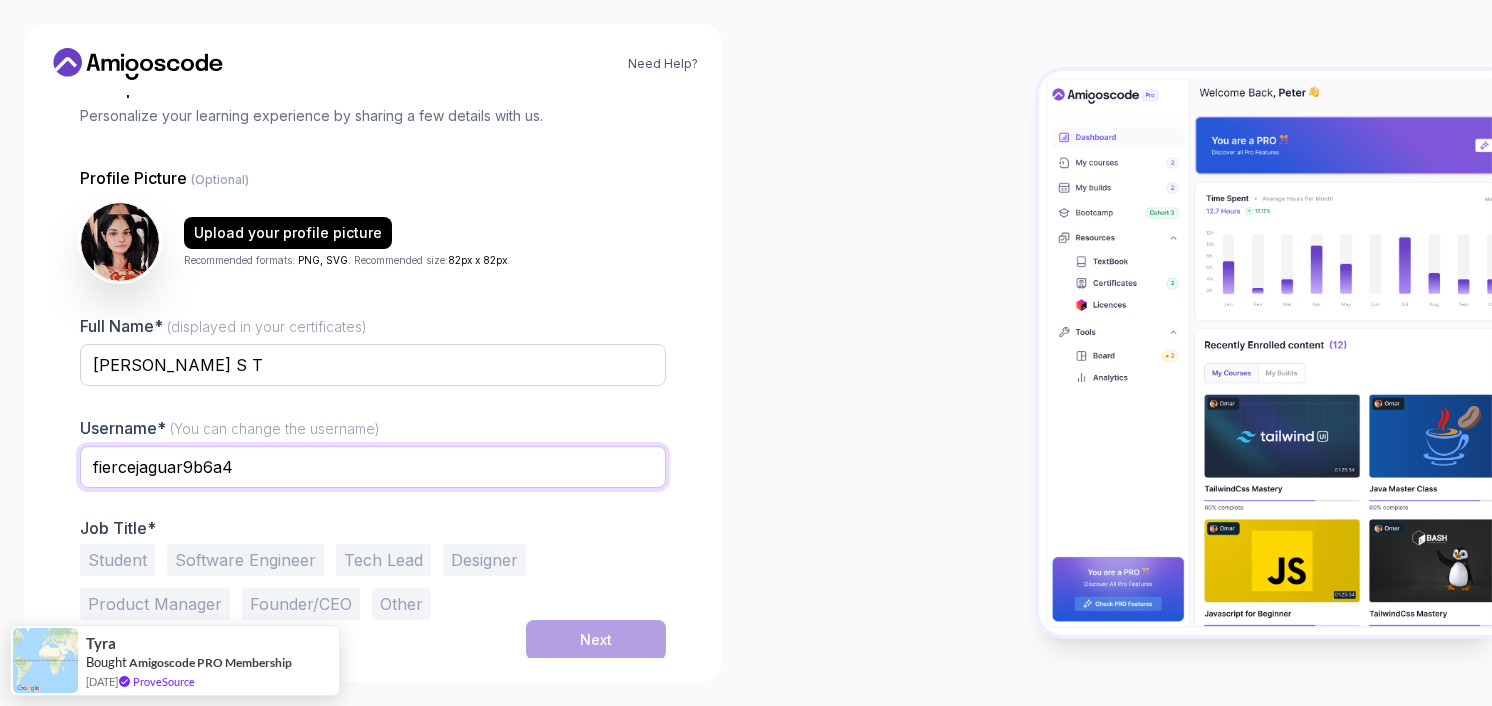 click on "fiercejaguar9b6a4" at bounding box center (373, 467) 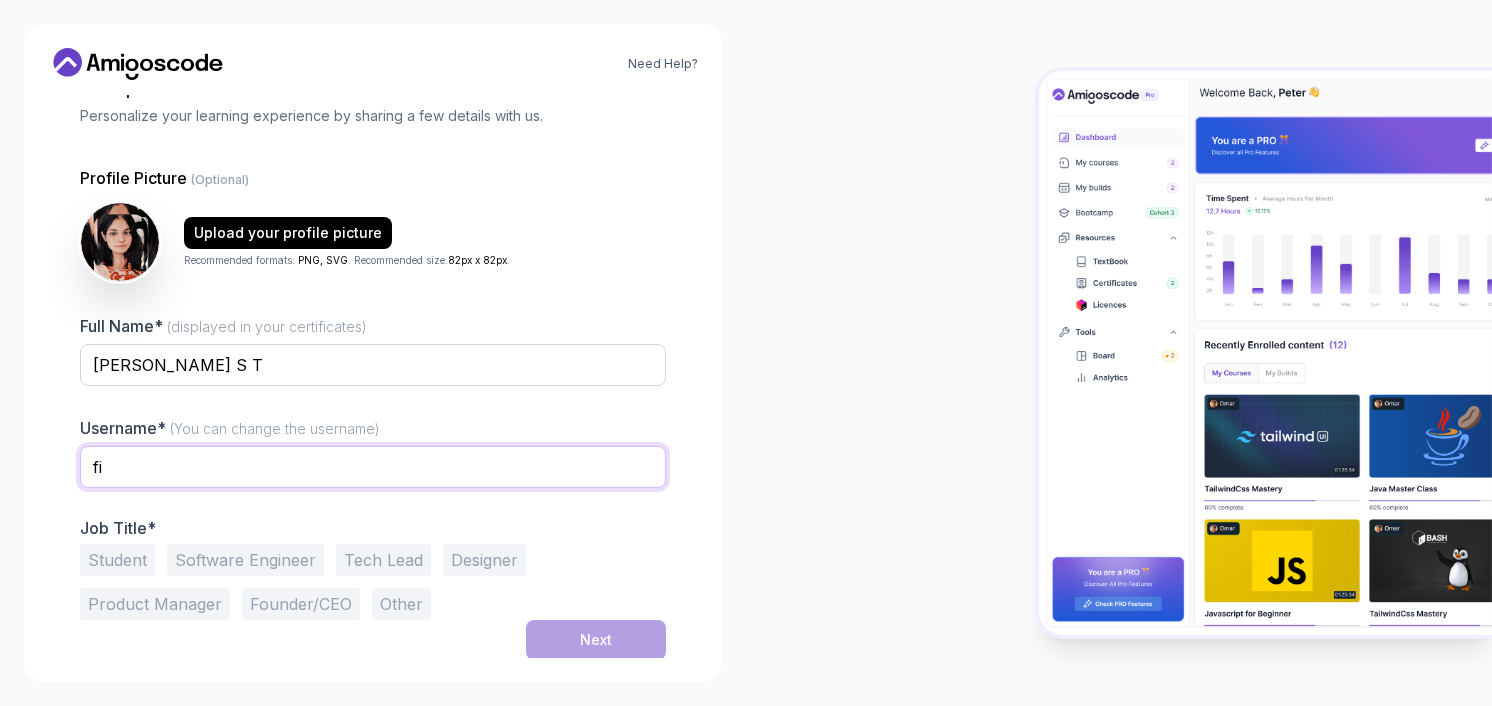 type on "f" 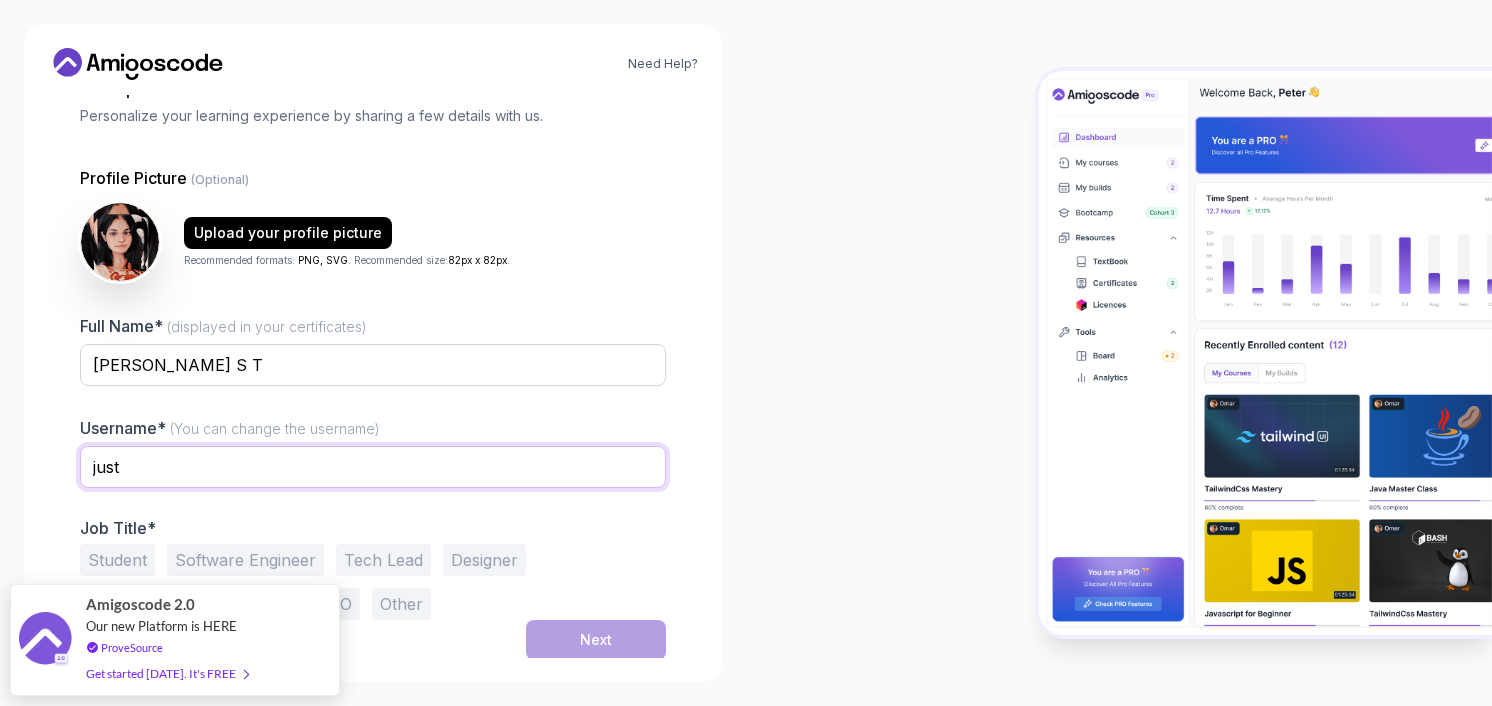 type on "justjannu" 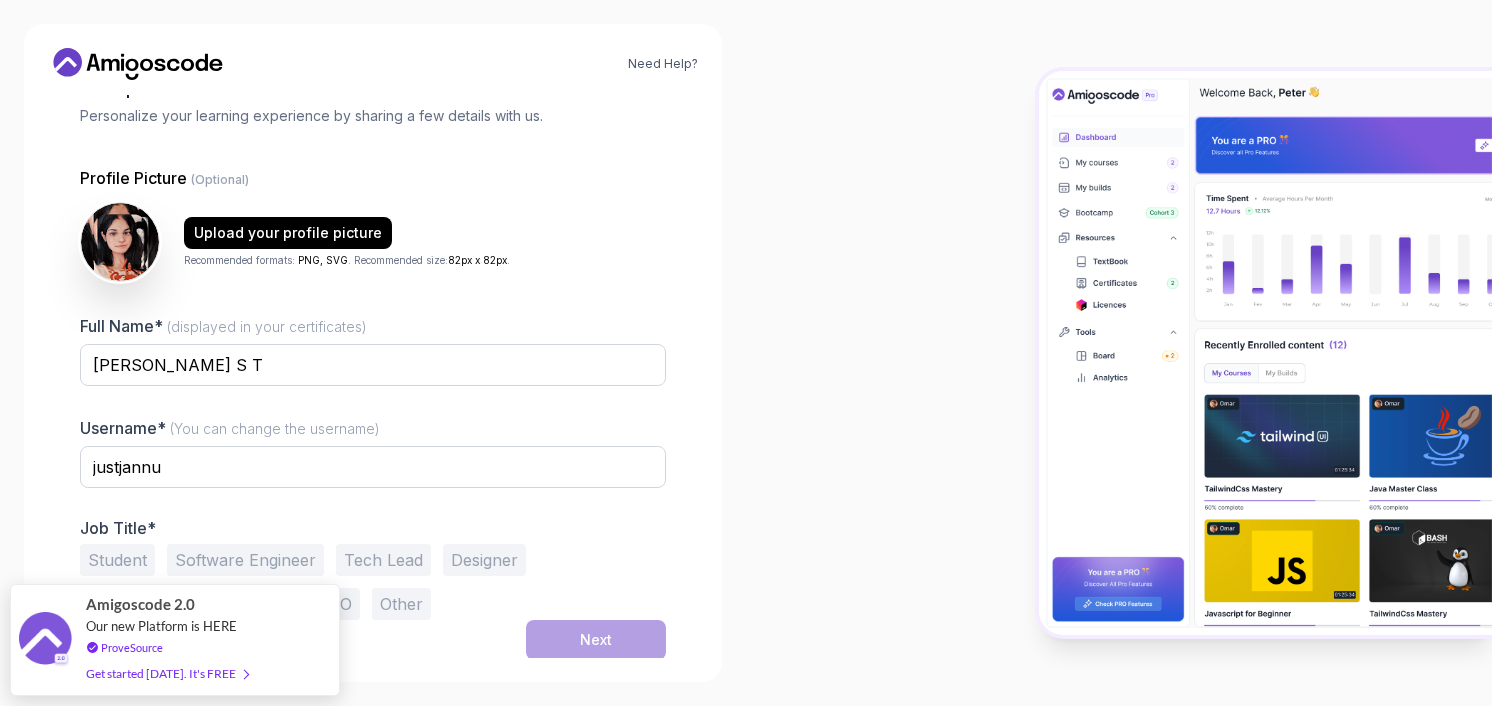 click on "Student" at bounding box center [117, 560] 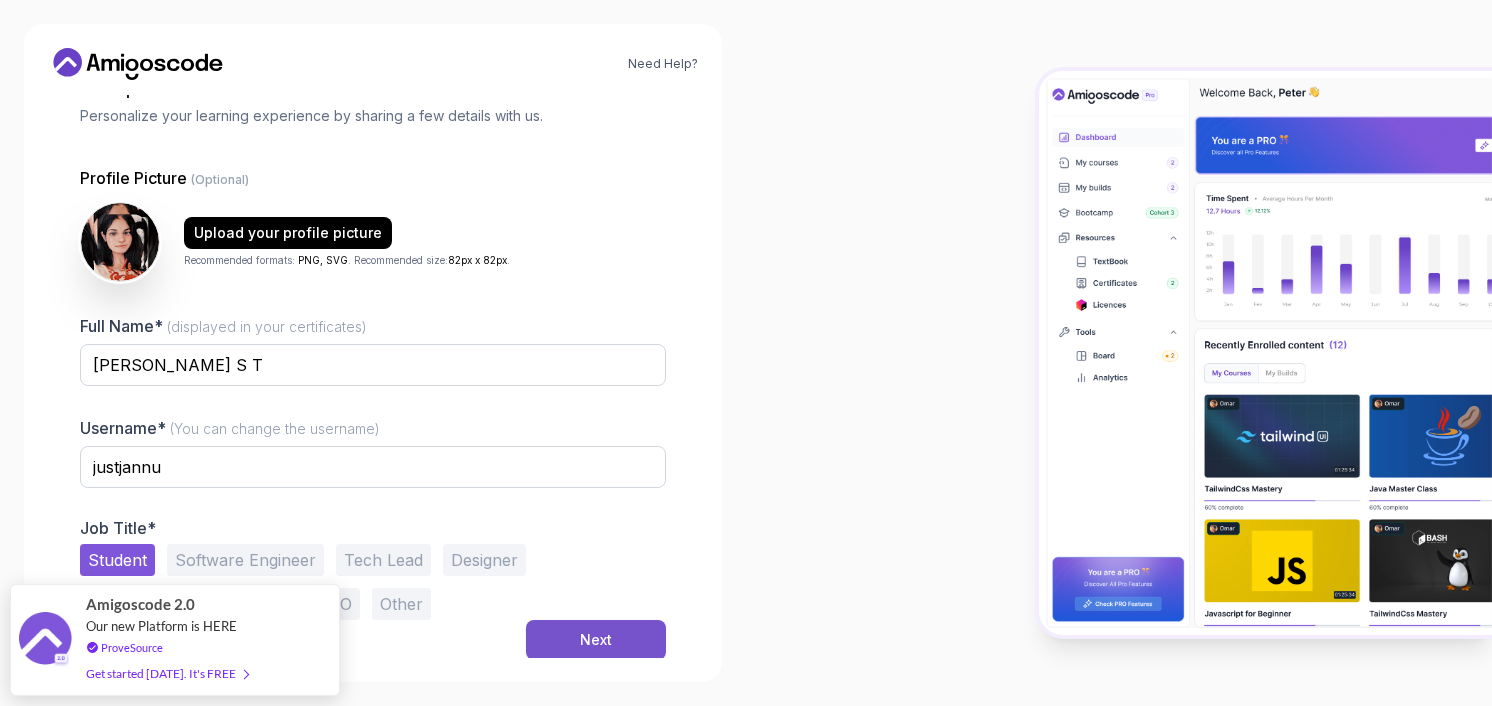 click on "Next" at bounding box center (596, 640) 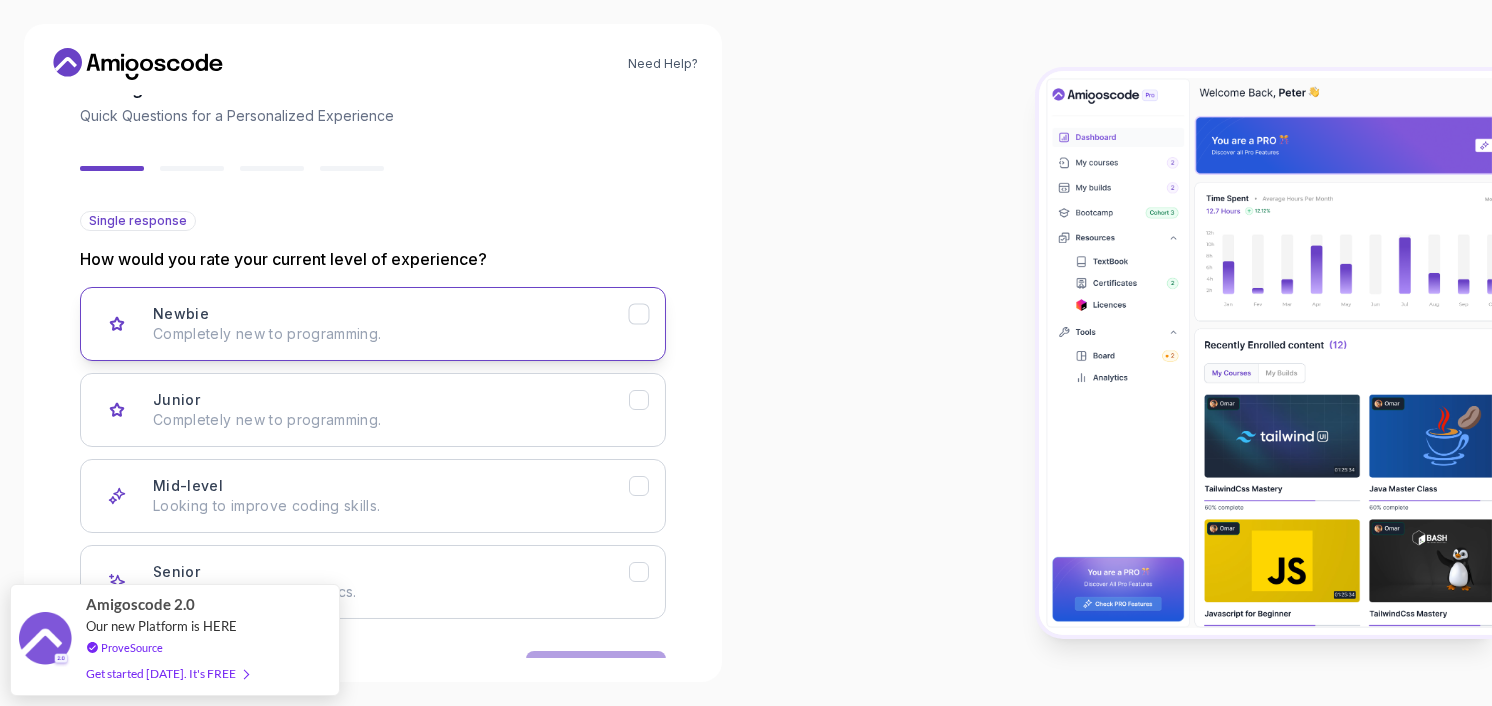 click on "Newbie Completely new to programming." at bounding box center [373, 324] 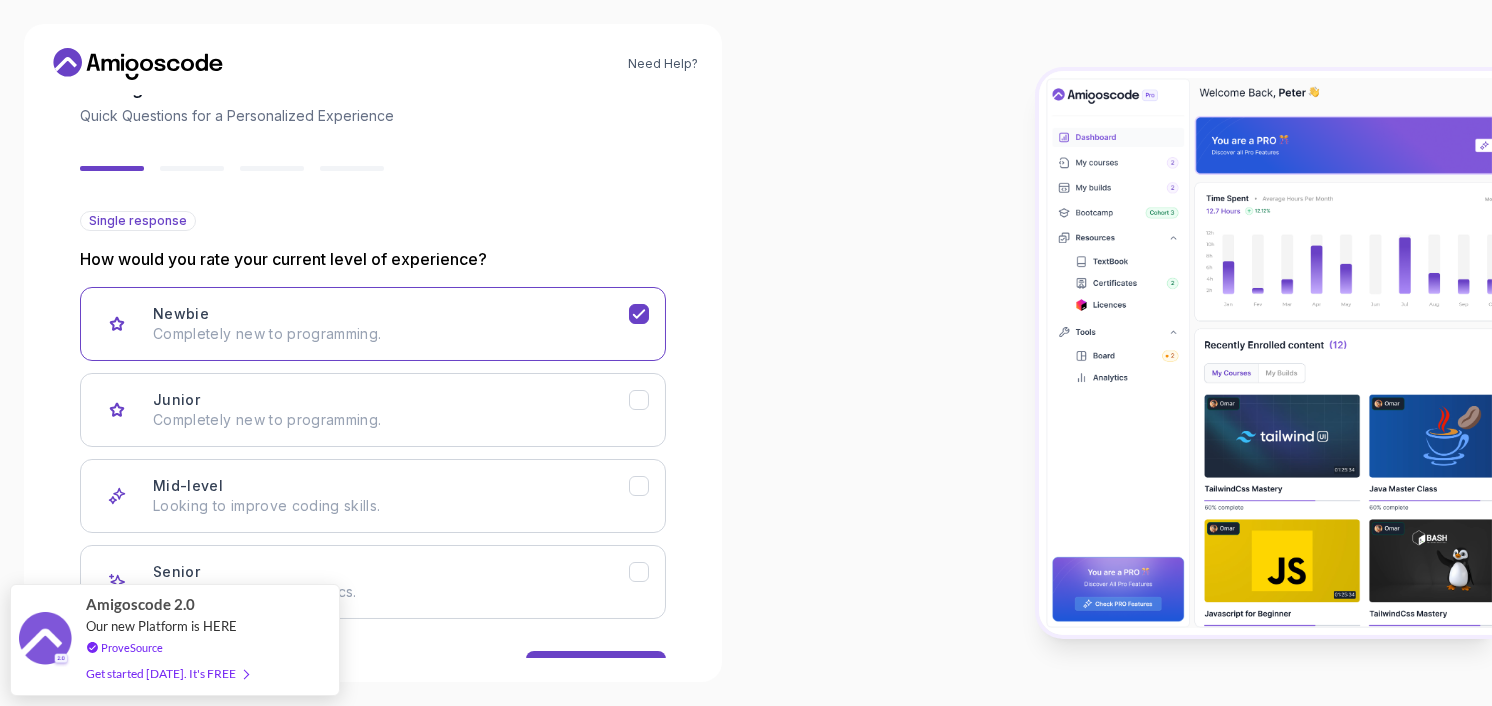 scroll, scrollTop: 188, scrollLeft: 0, axis: vertical 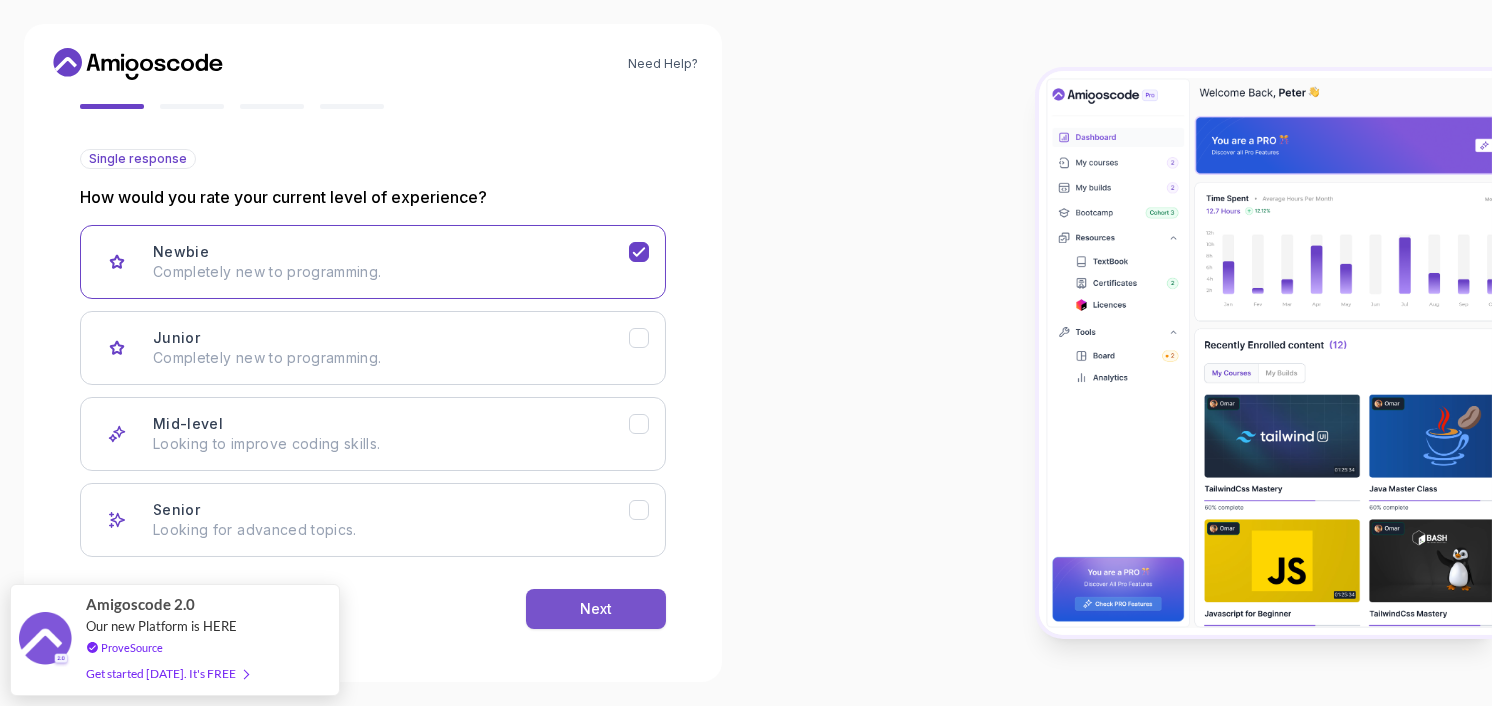 click on "Next" at bounding box center (596, 609) 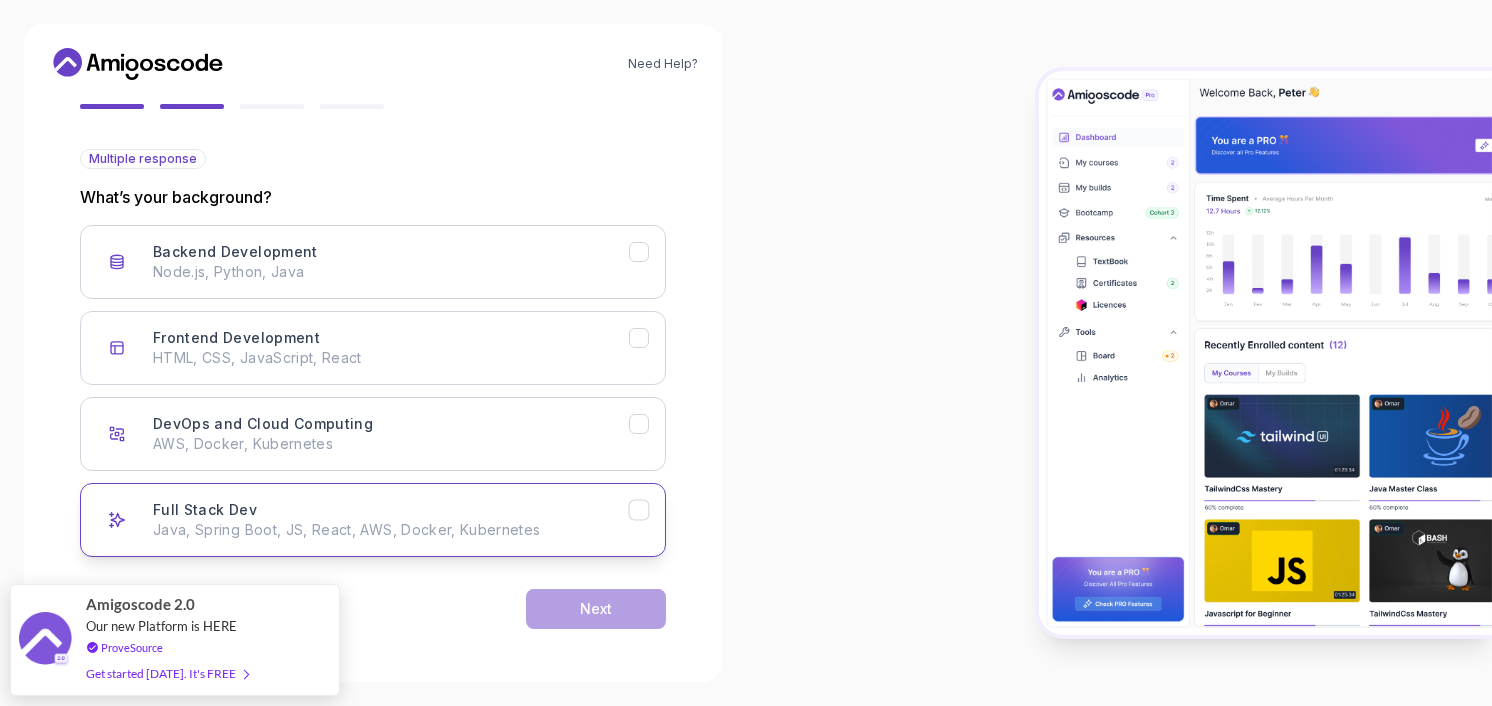 click on "Java, Spring Boot, JS, React, AWS, Docker, Kubernetes" at bounding box center (391, 530) 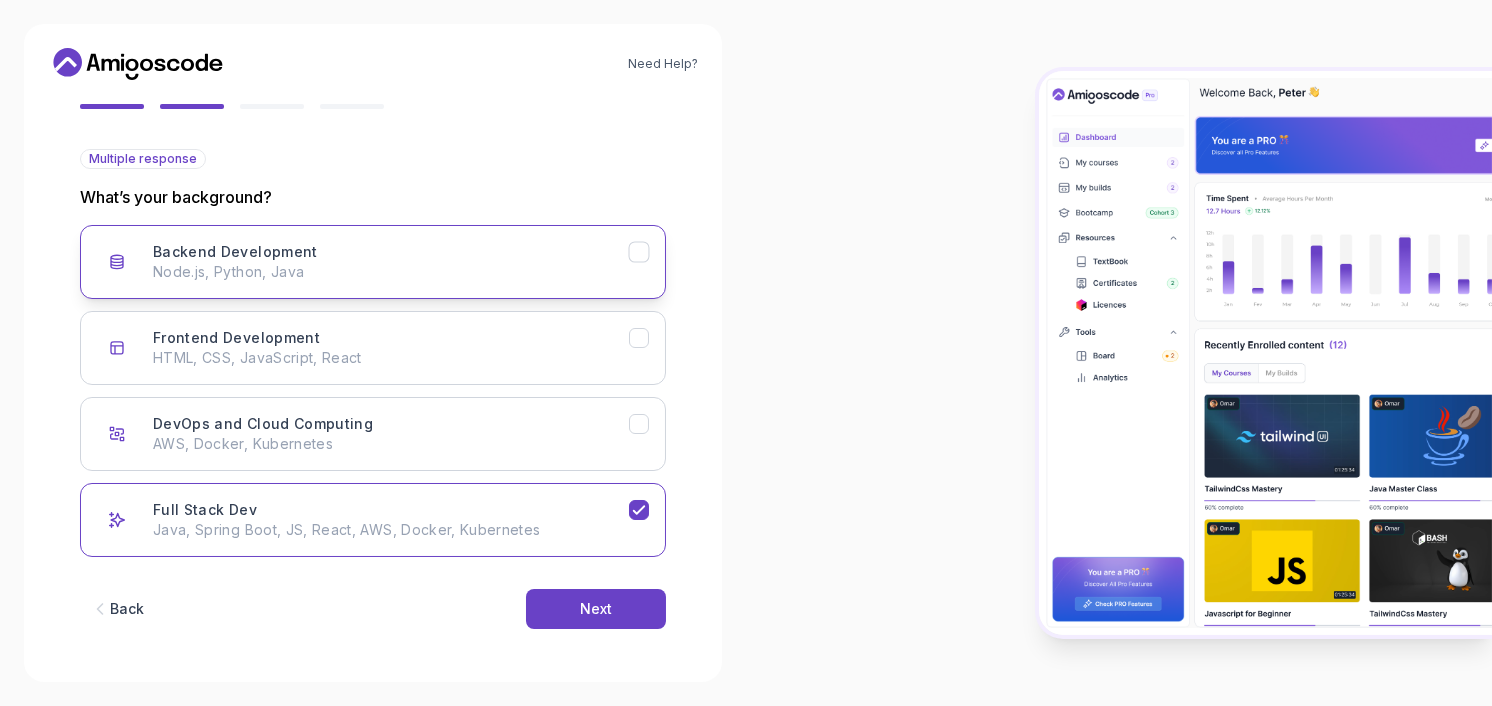 click on "Backend Development Node.js, Python, Java" at bounding box center [391, 262] 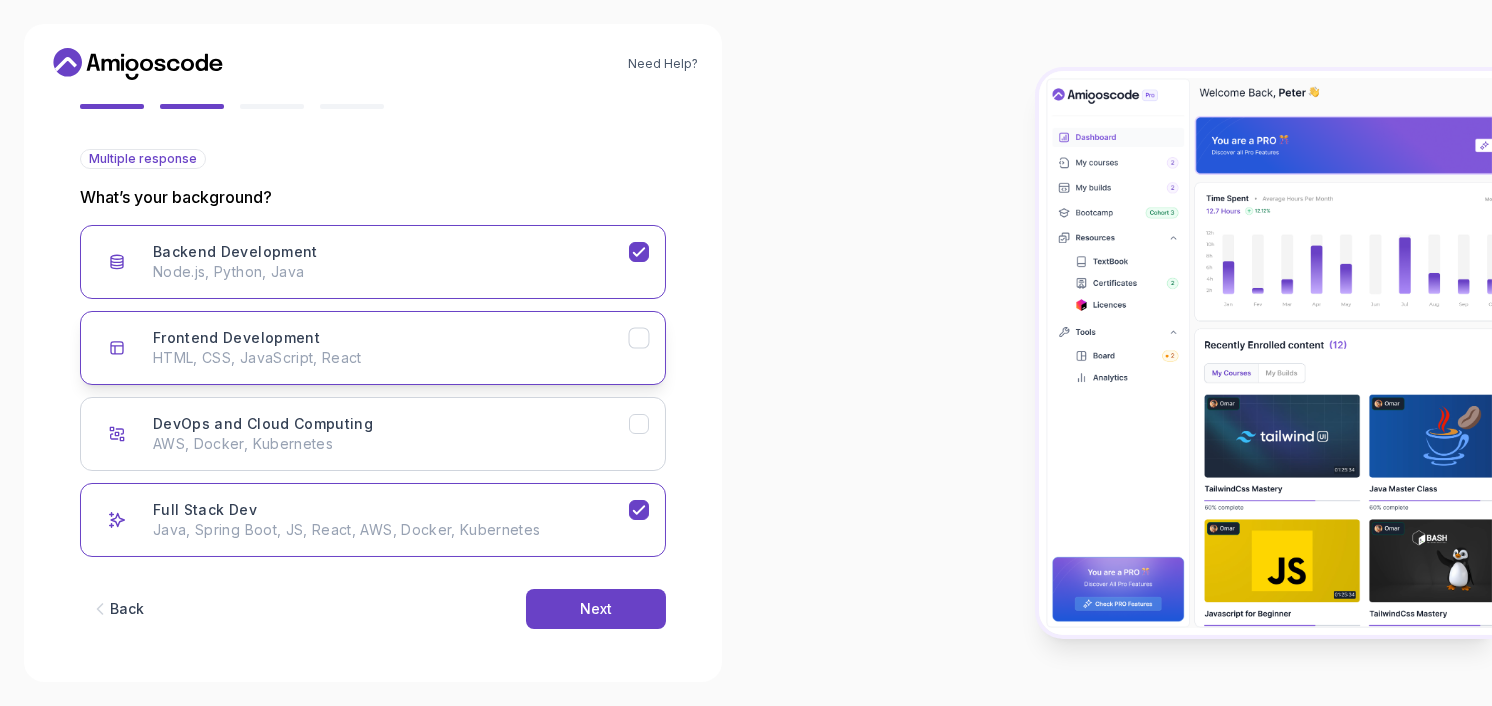 click on "Frontend Development HTML, CSS, JavaScript, React" at bounding box center (391, 348) 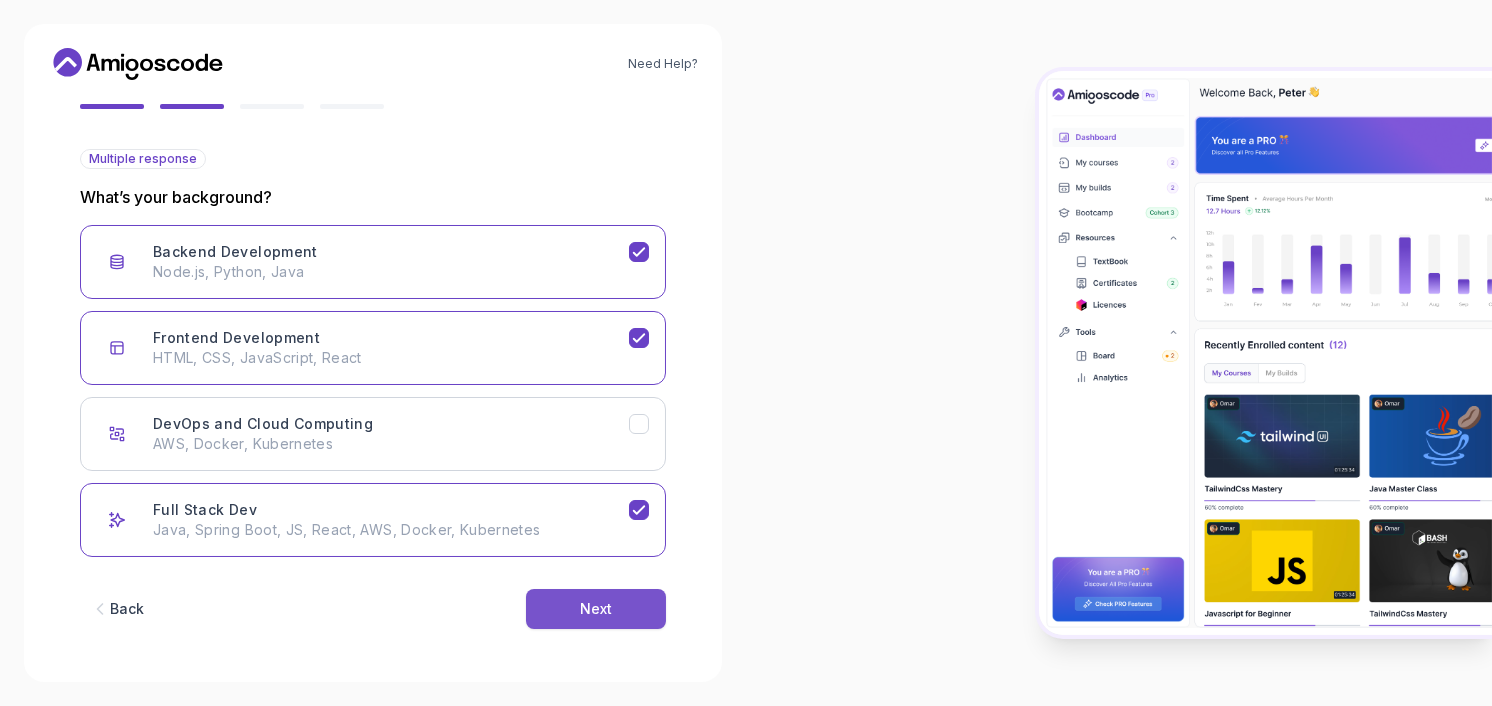 click on "Next" at bounding box center [596, 609] 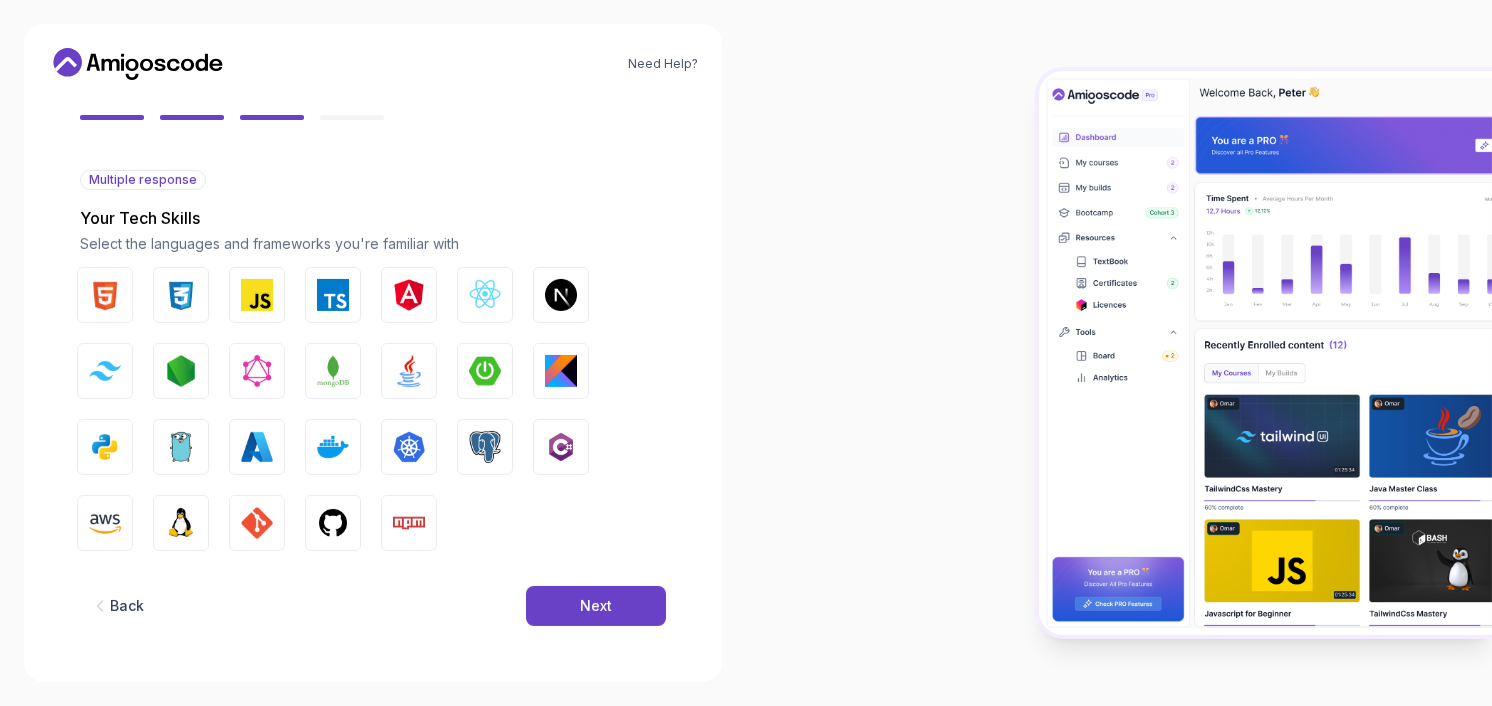 scroll, scrollTop: 166, scrollLeft: 0, axis: vertical 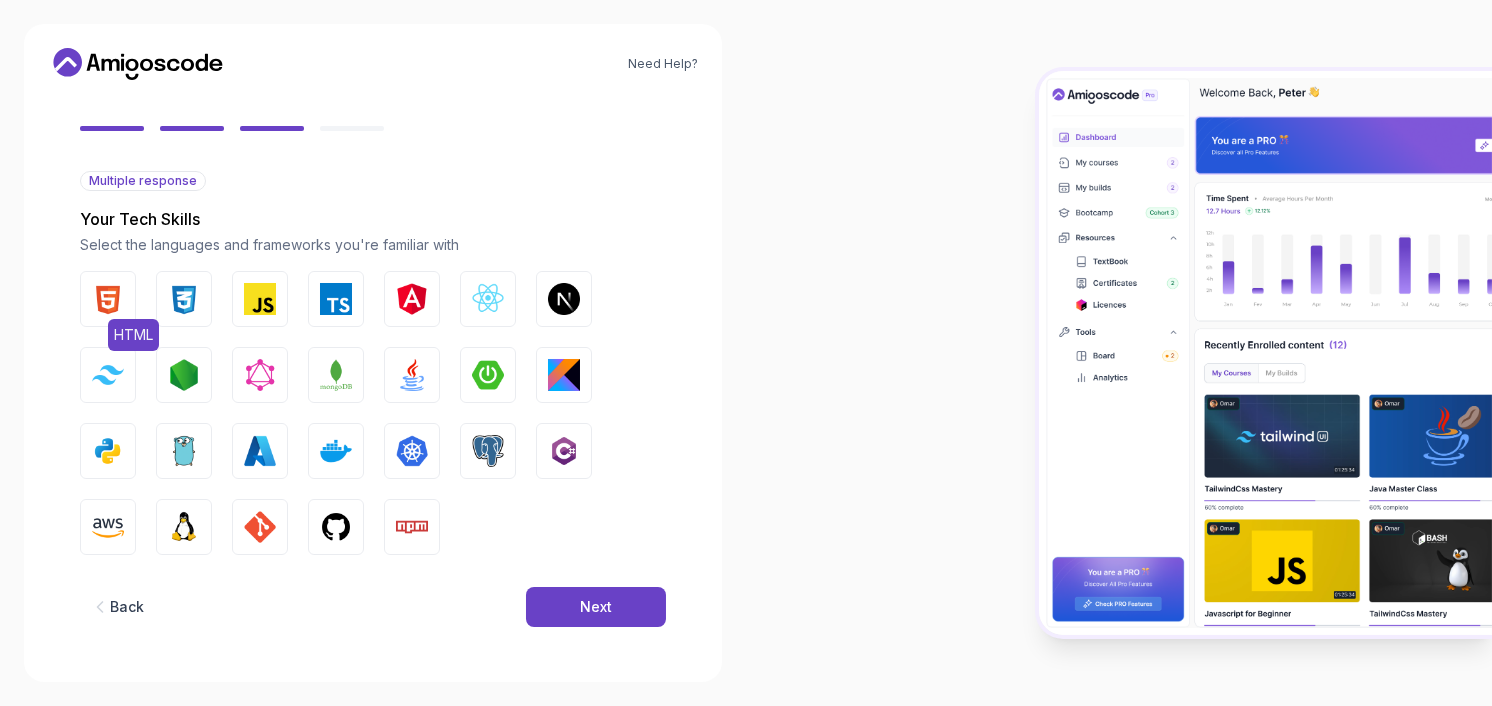 click on "HTML" at bounding box center (108, 299) 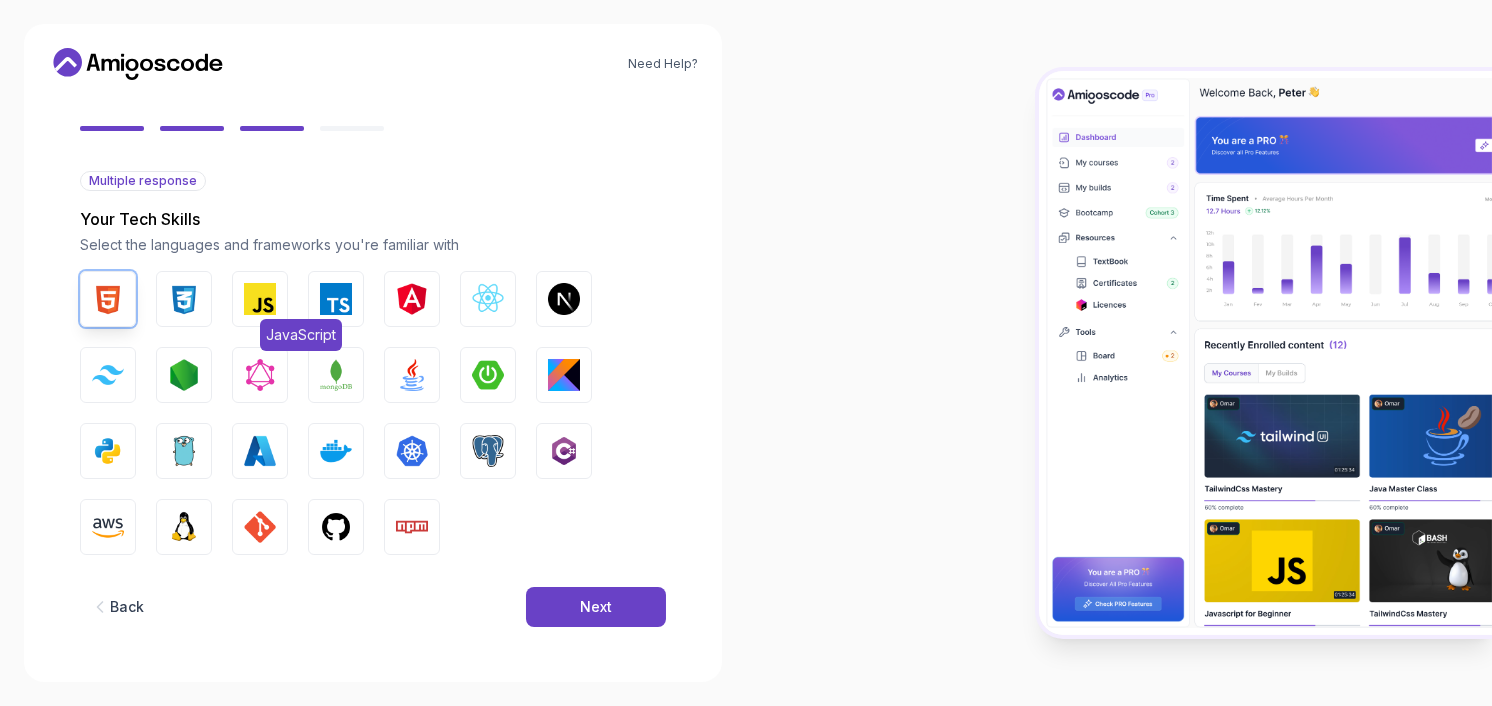 click at bounding box center (260, 299) 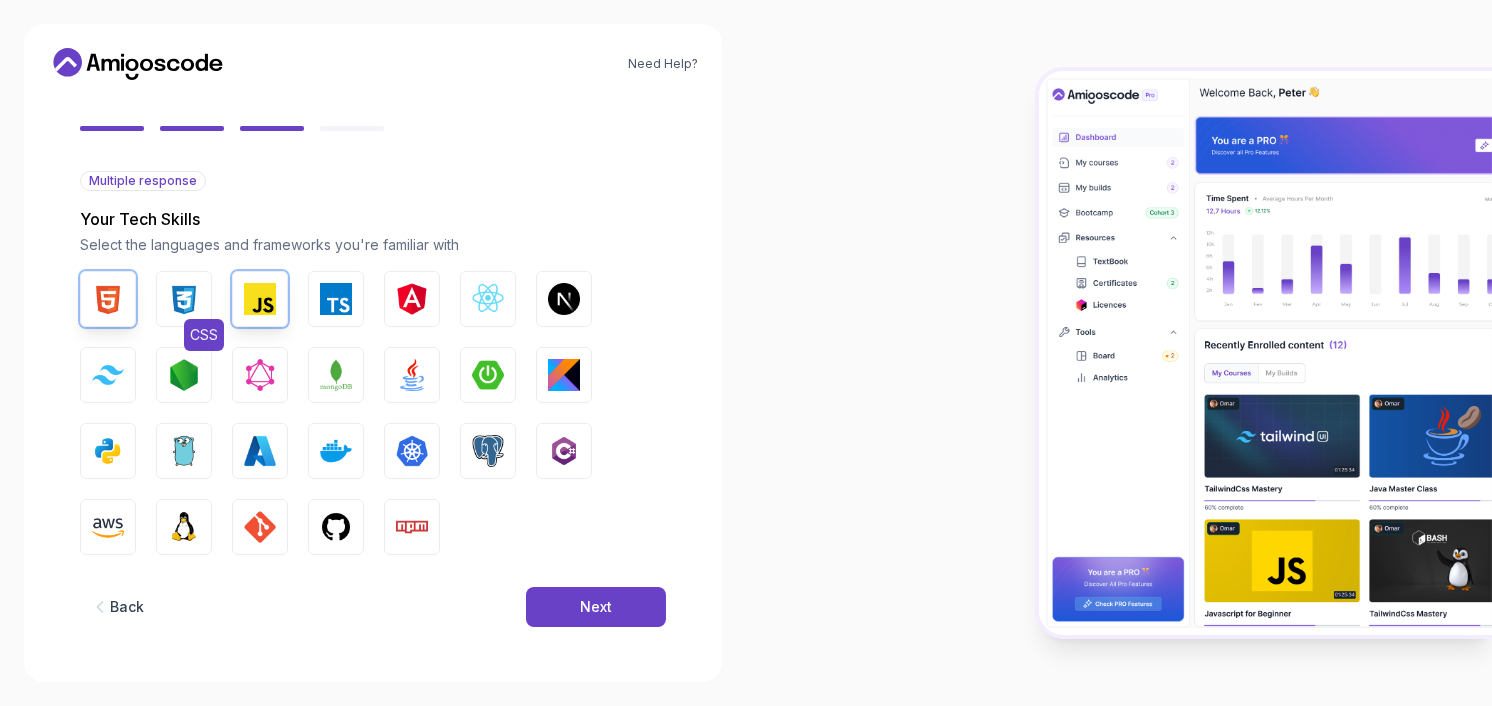 click at bounding box center [184, 299] 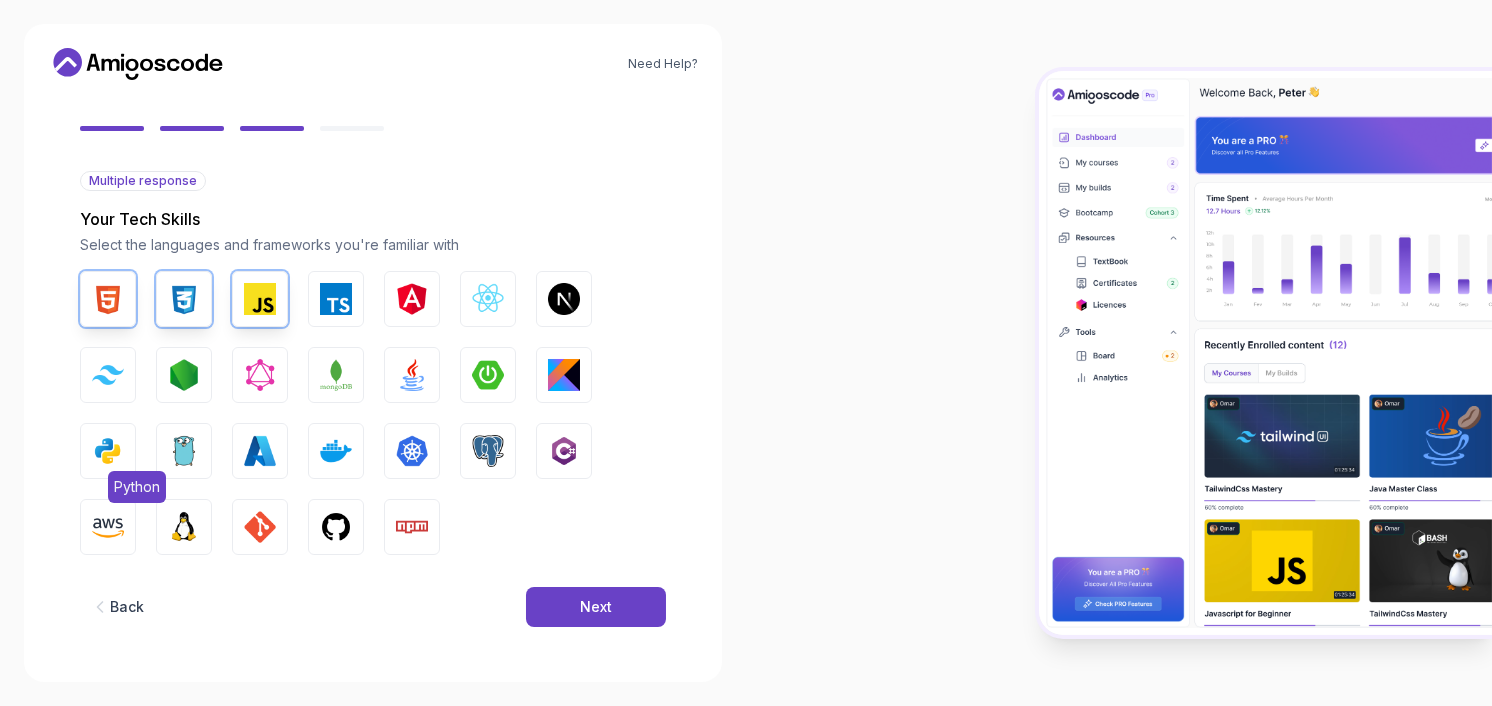 click at bounding box center [108, 451] 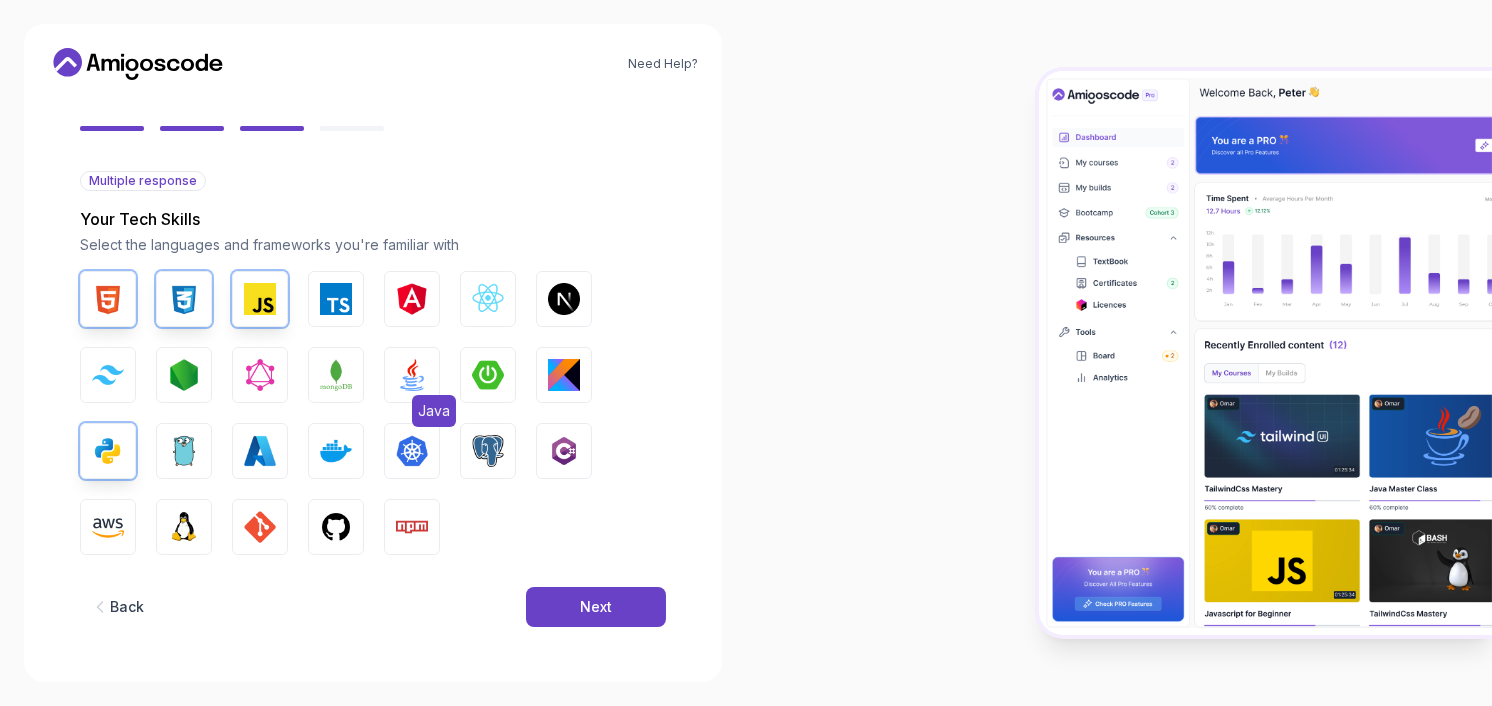 click at bounding box center [412, 375] 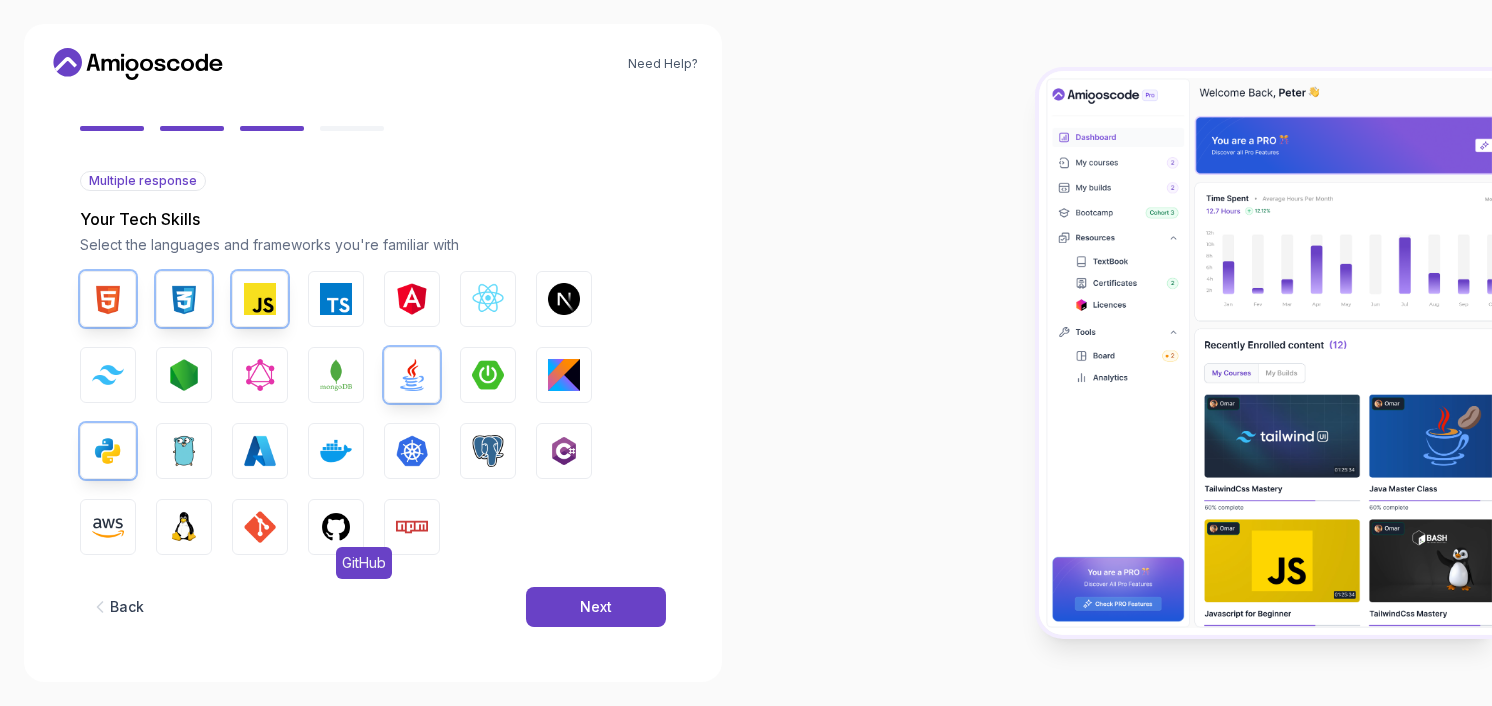 click at bounding box center (336, 527) 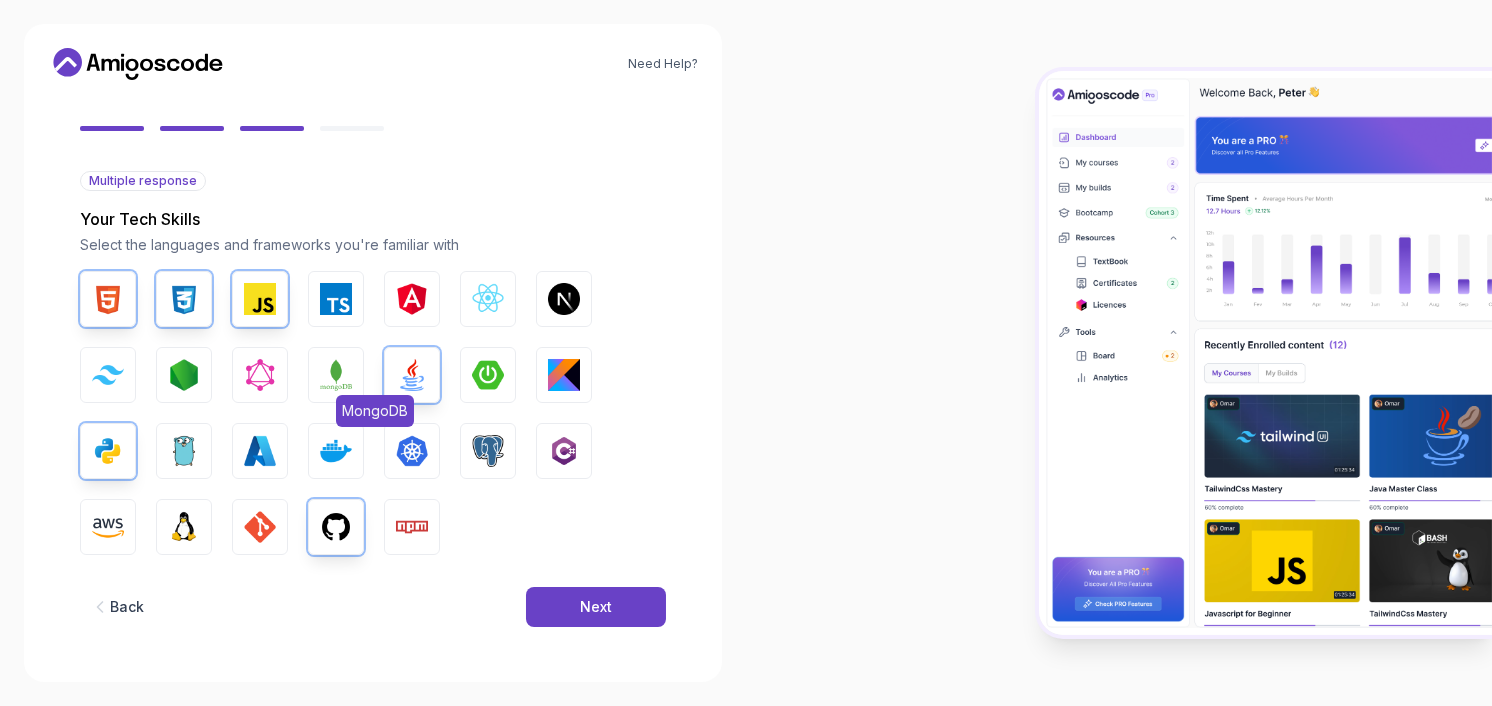 click at bounding box center (336, 375) 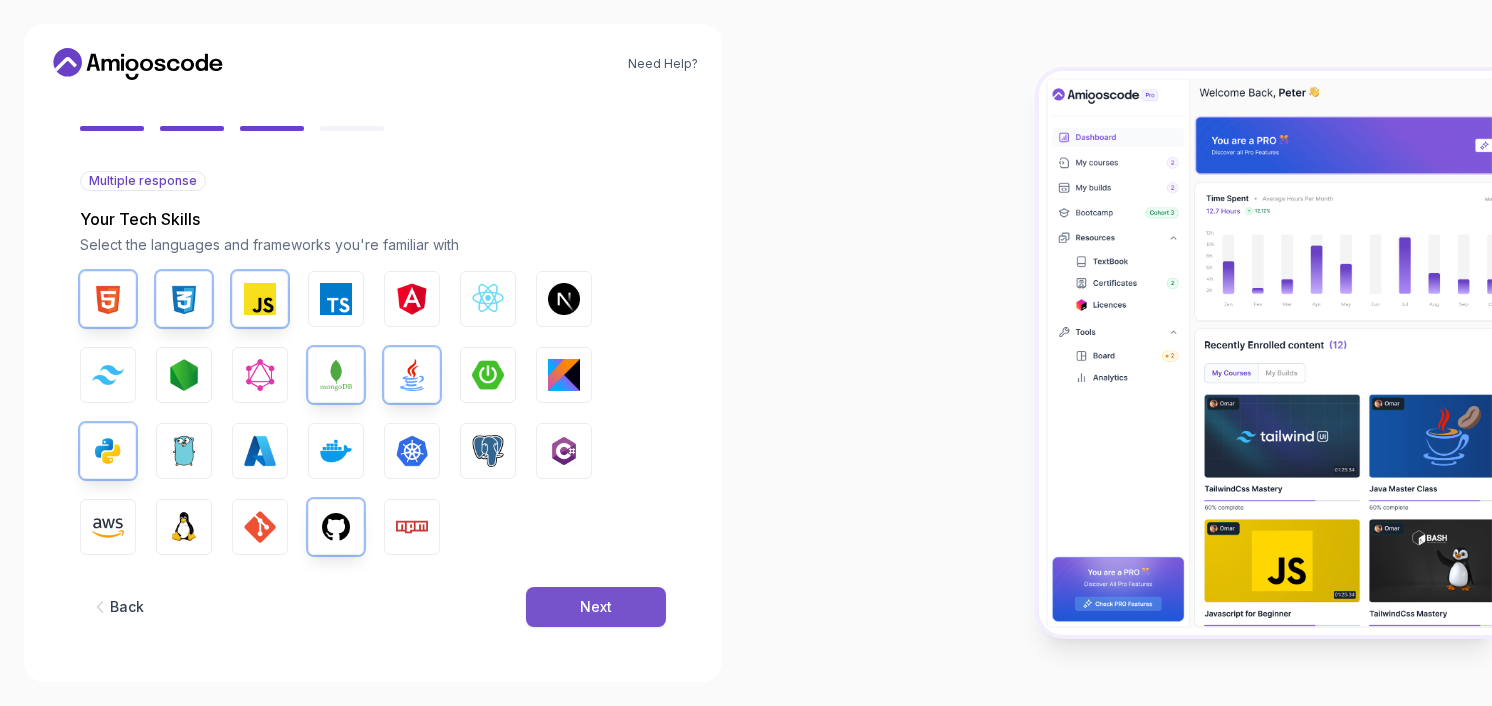 click on "Next" at bounding box center [596, 607] 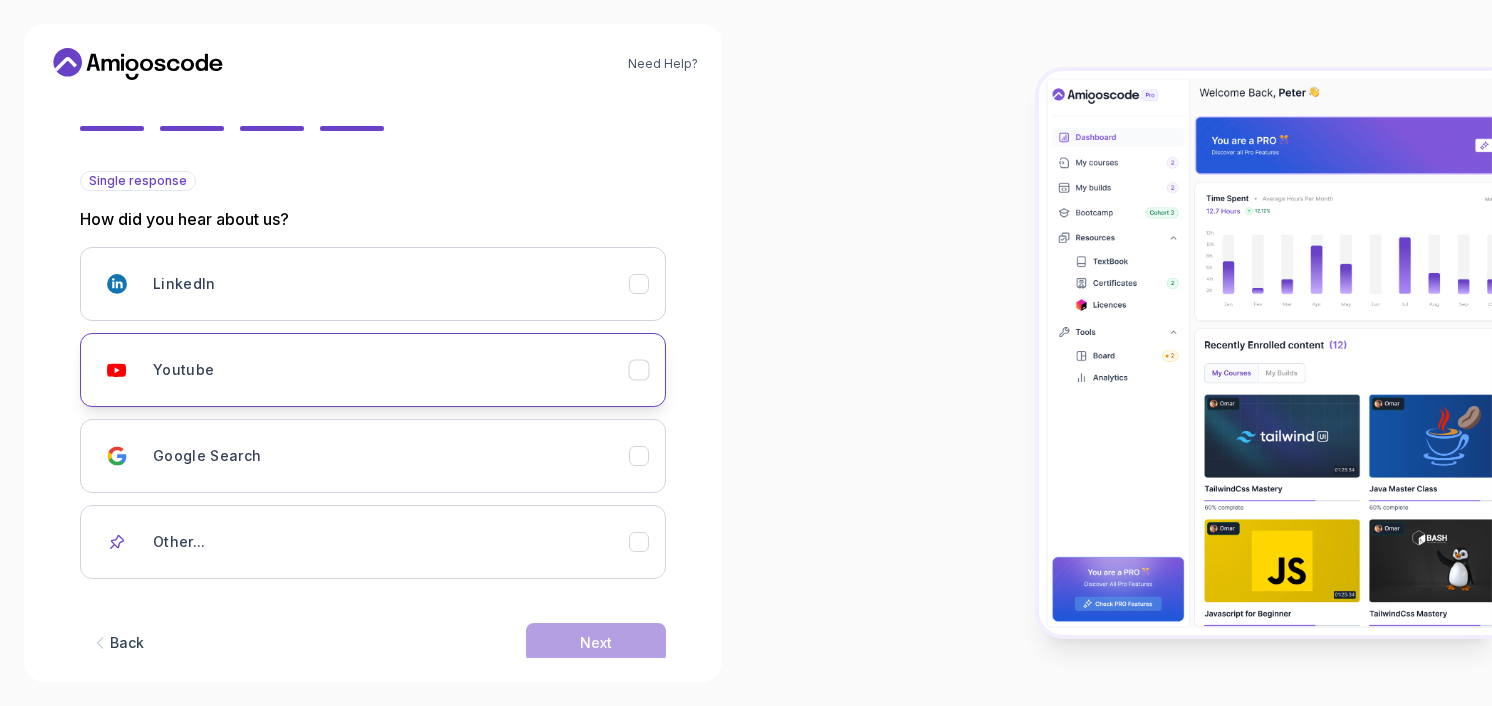 click on "Youtube" at bounding box center [391, 370] 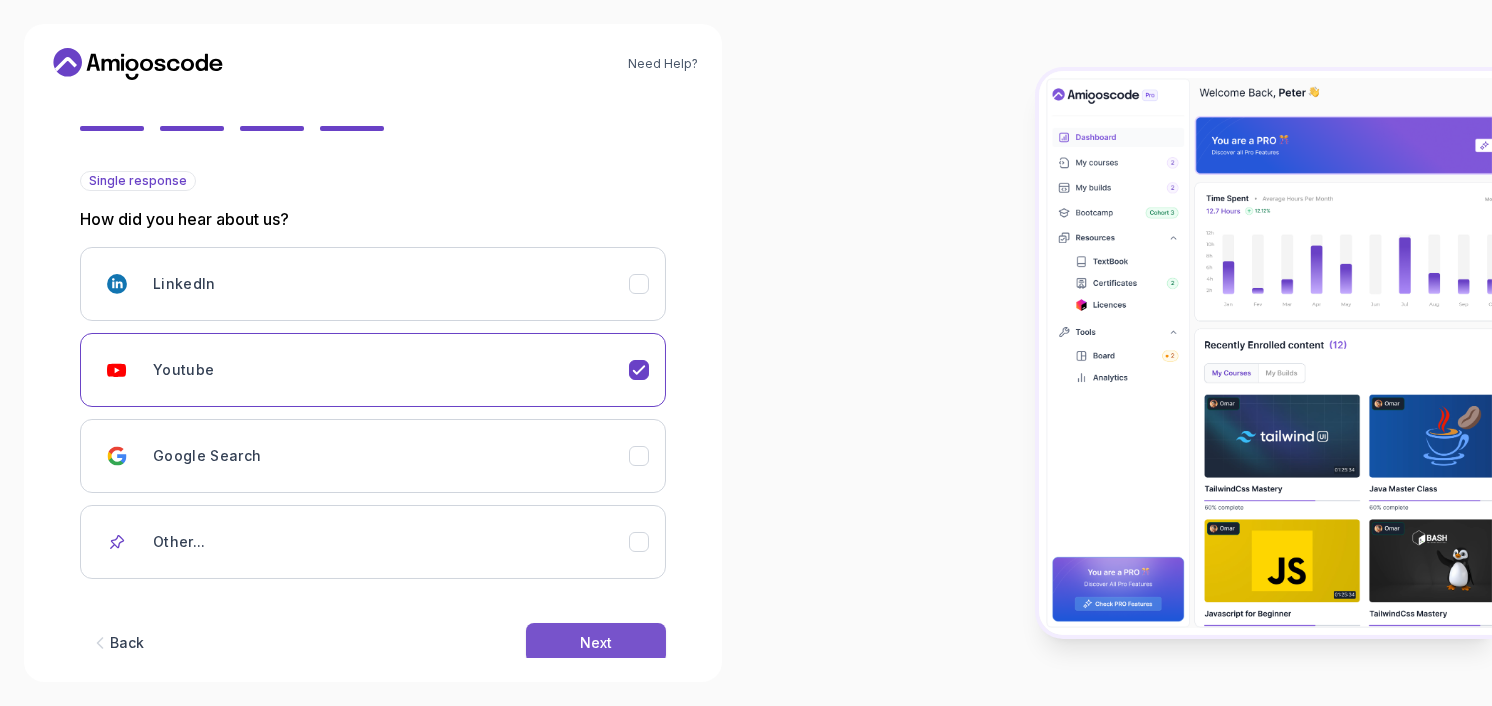click on "Next" at bounding box center (596, 643) 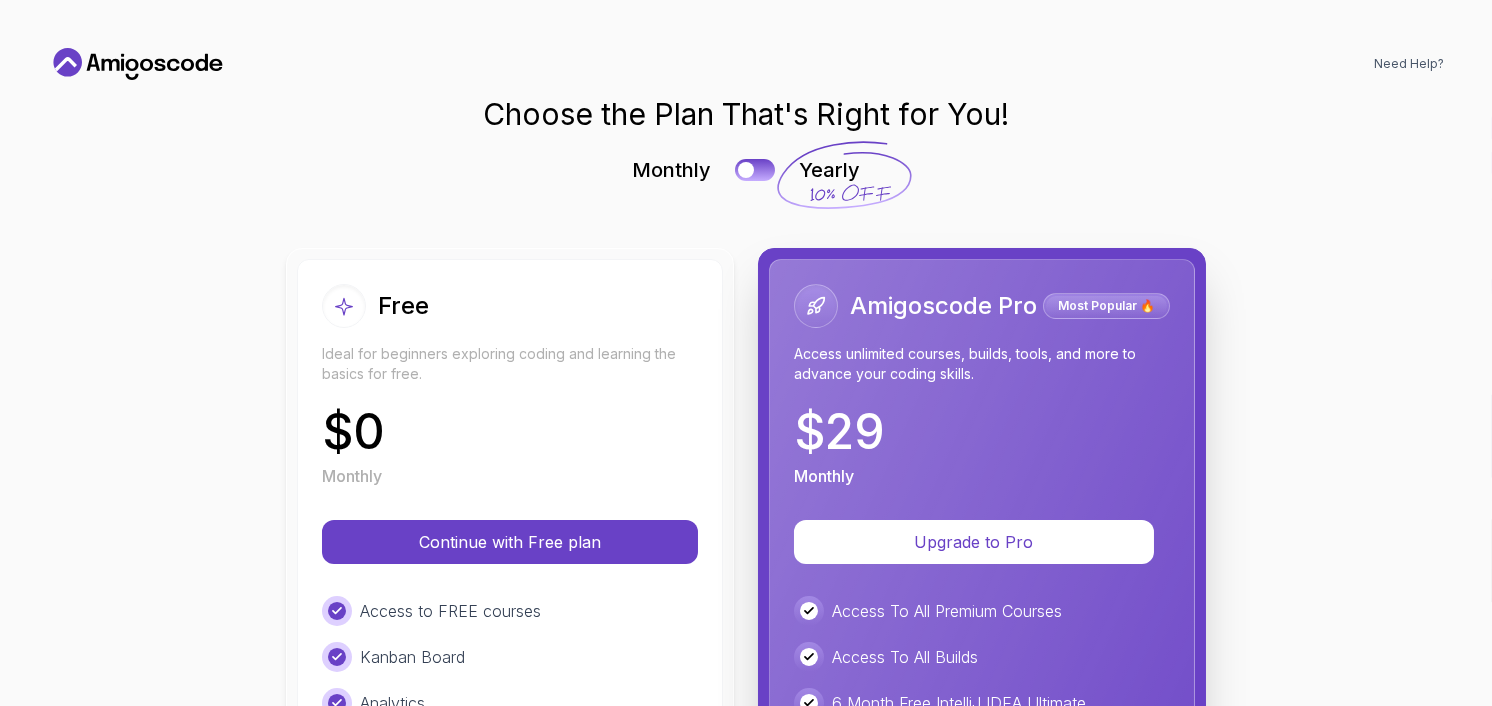 click on "Free Ideal for beginners exploring coding and learning the basics for free. $ 0 Monthly" at bounding box center [510, 386] 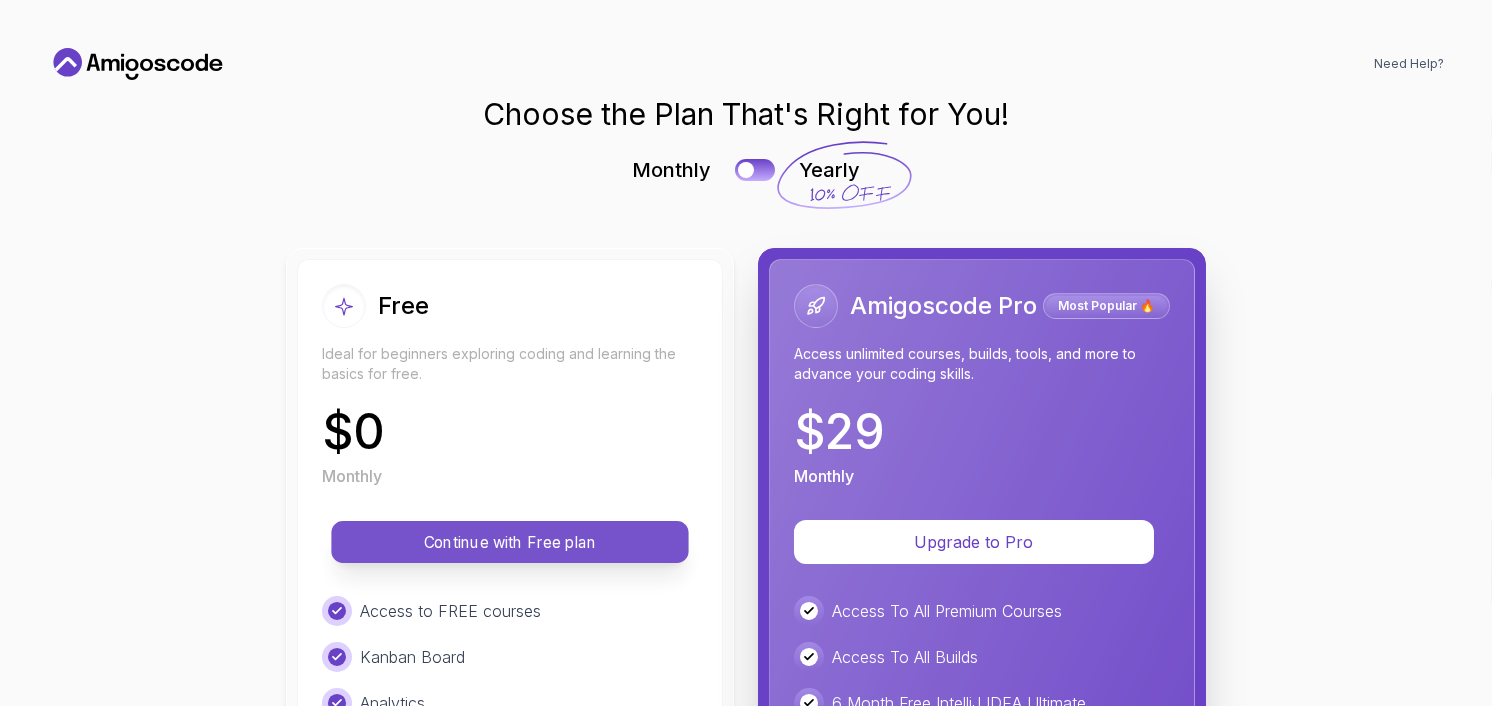 click on "Continue with Free plan" at bounding box center (510, 542) 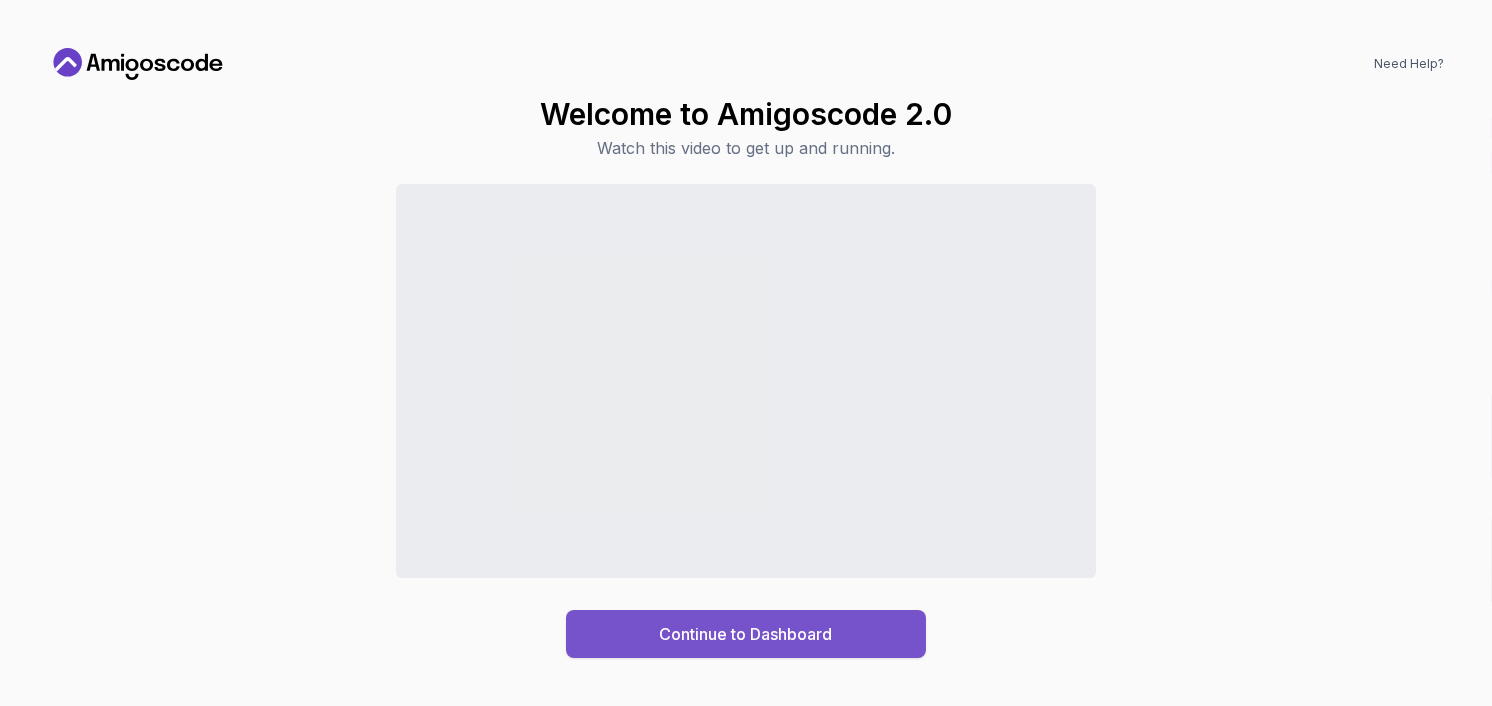 click on "Continue to Dashboard" at bounding box center (746, 634) 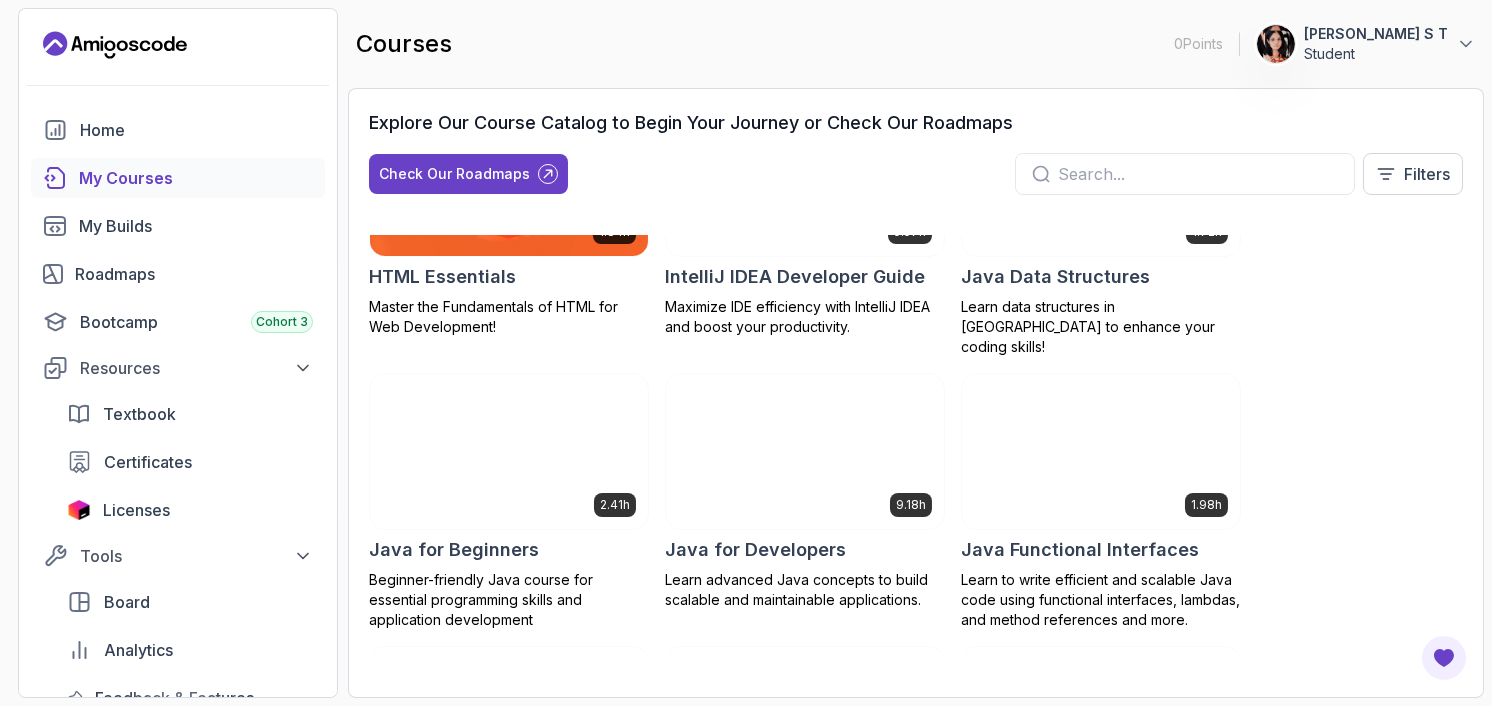 scroll, scrollTop: 1269, scrollLeft: 0, axis: vertical 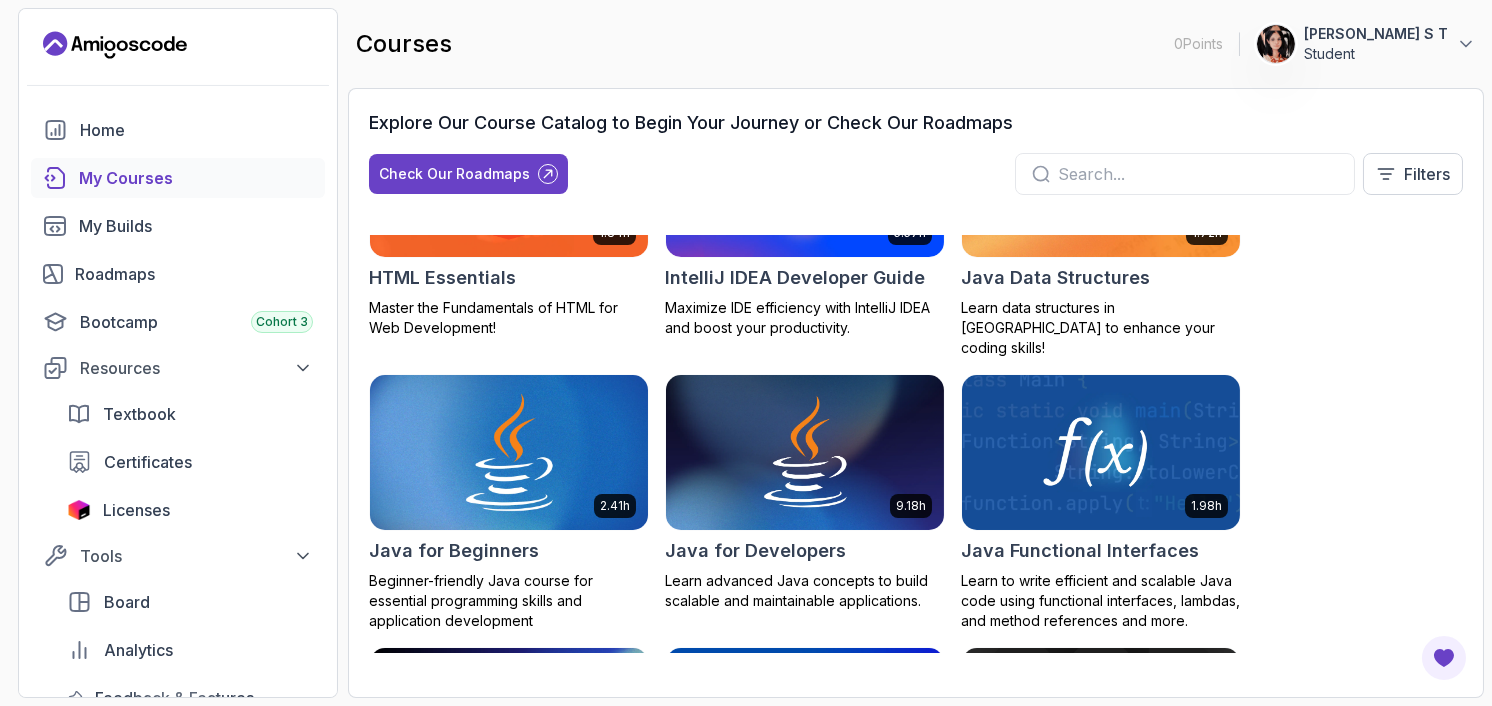 click at bounding box center [509, 452] 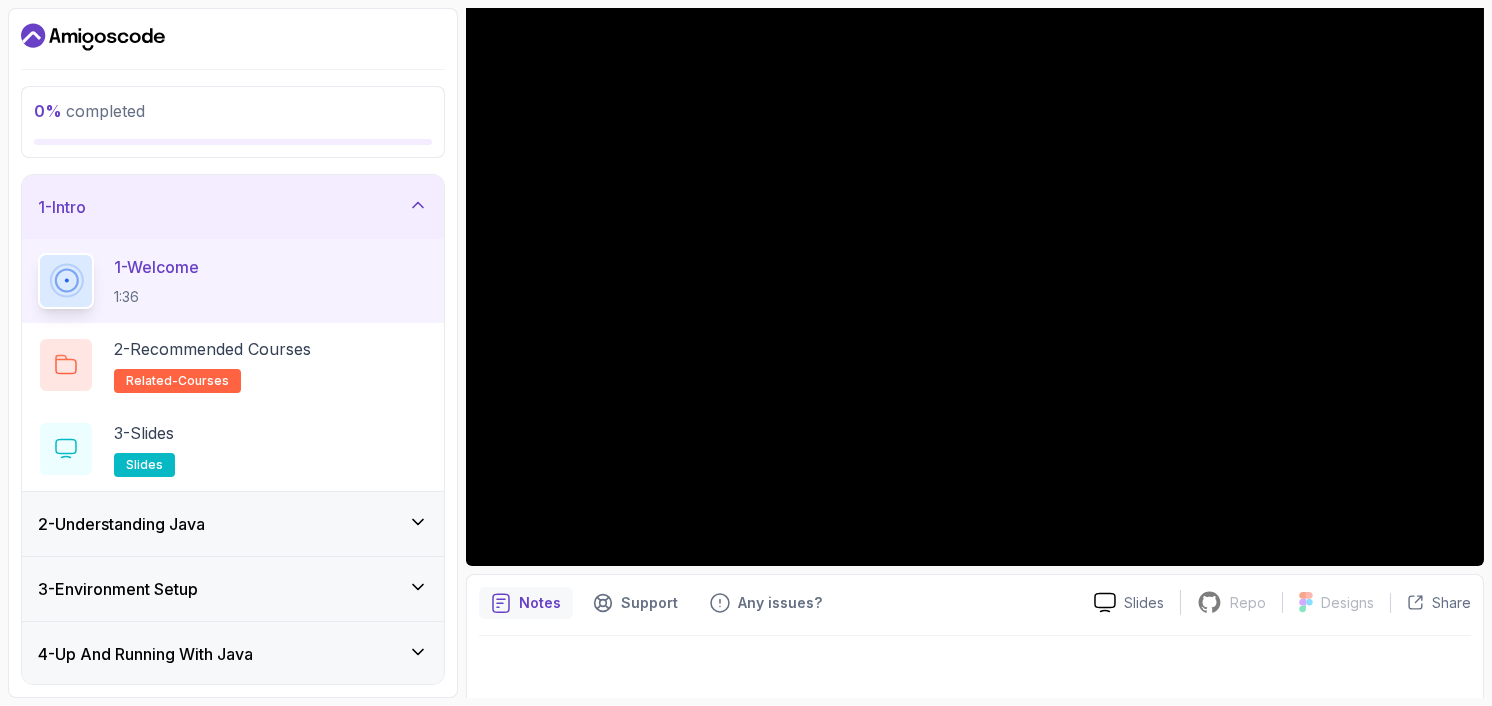 scroll, scrollTop: 187, scrollLeft: 0, axis: vertical 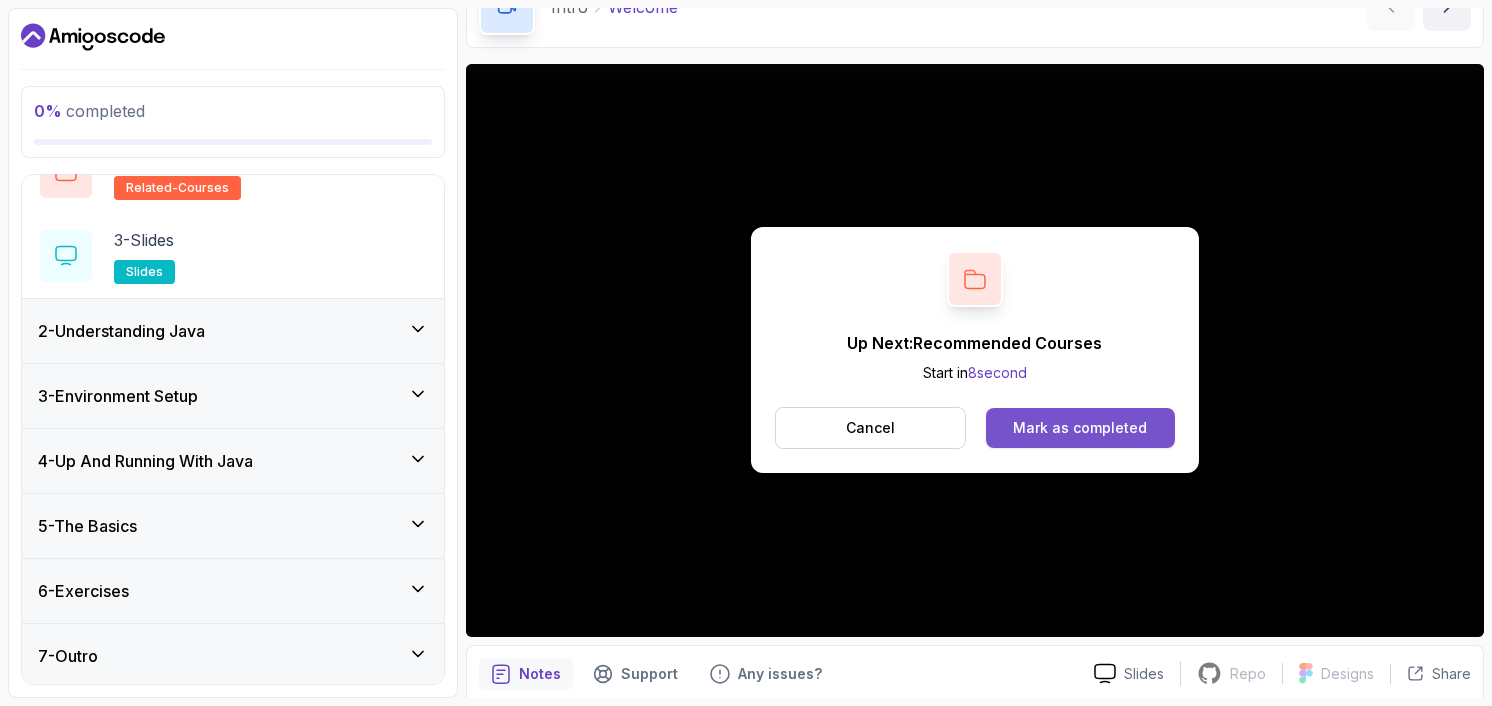 click on "Mark as completed" at bounding box center [1080, 428] 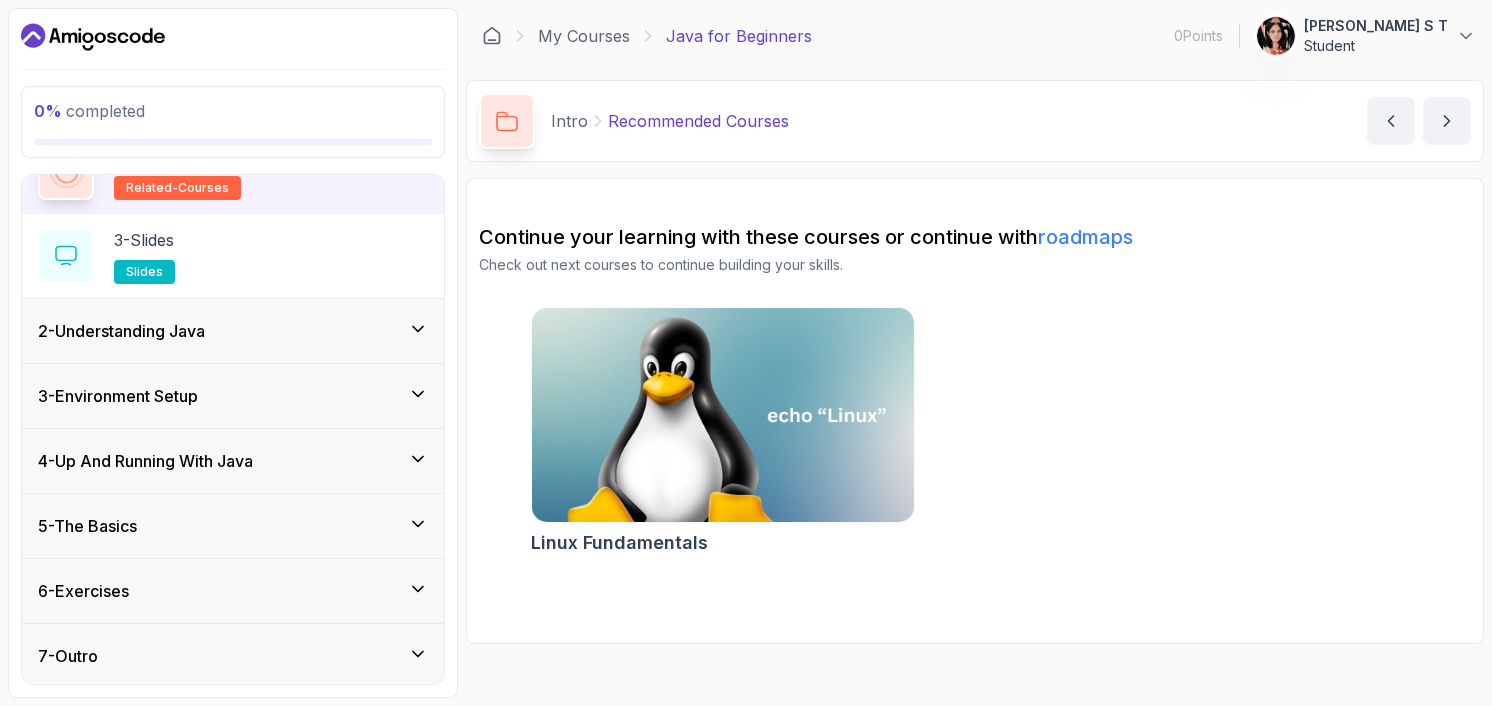 scroll, scrollTop: 0, scrollLeft: 0, axis: both 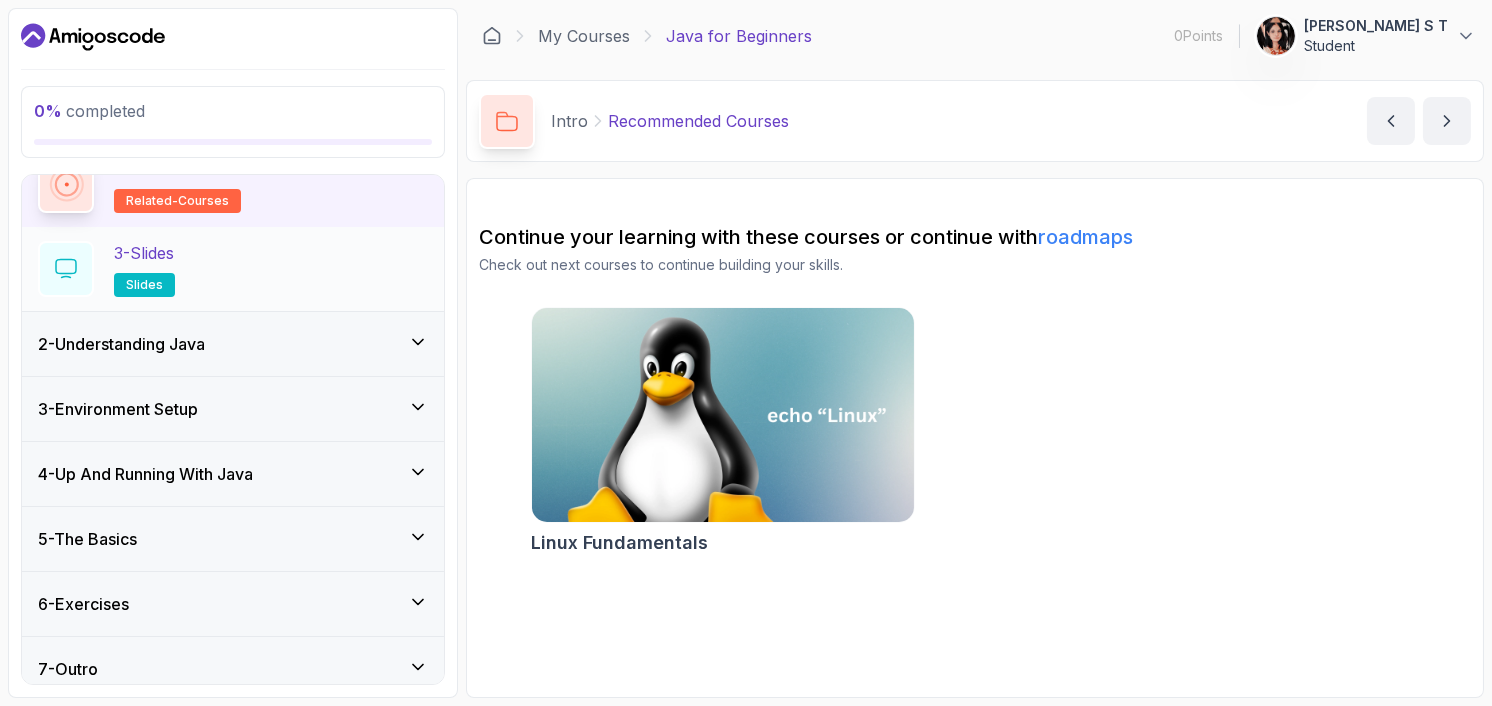 click on "slides" at bounding box center [144, 285] 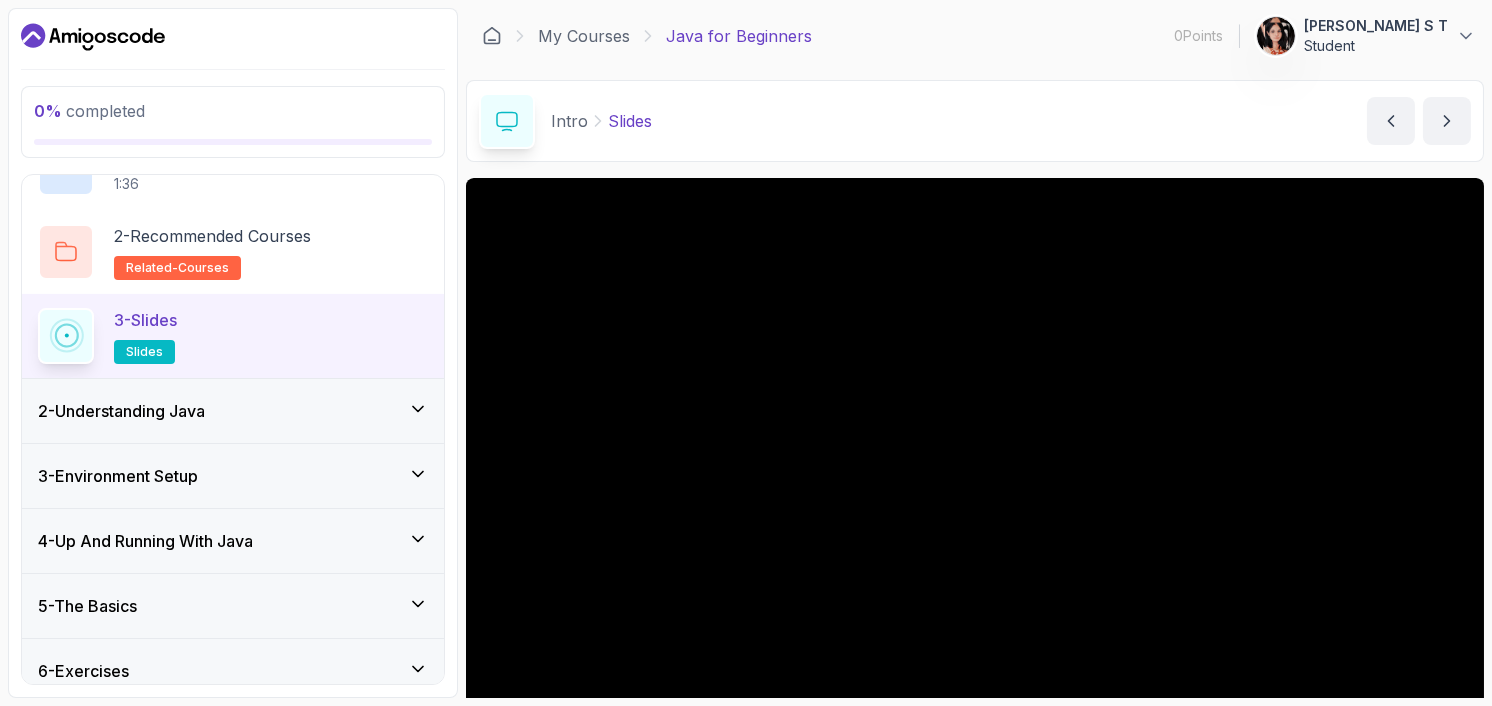 scroll, scrollTop: 111, scrollLeft: 0, axis: vertical 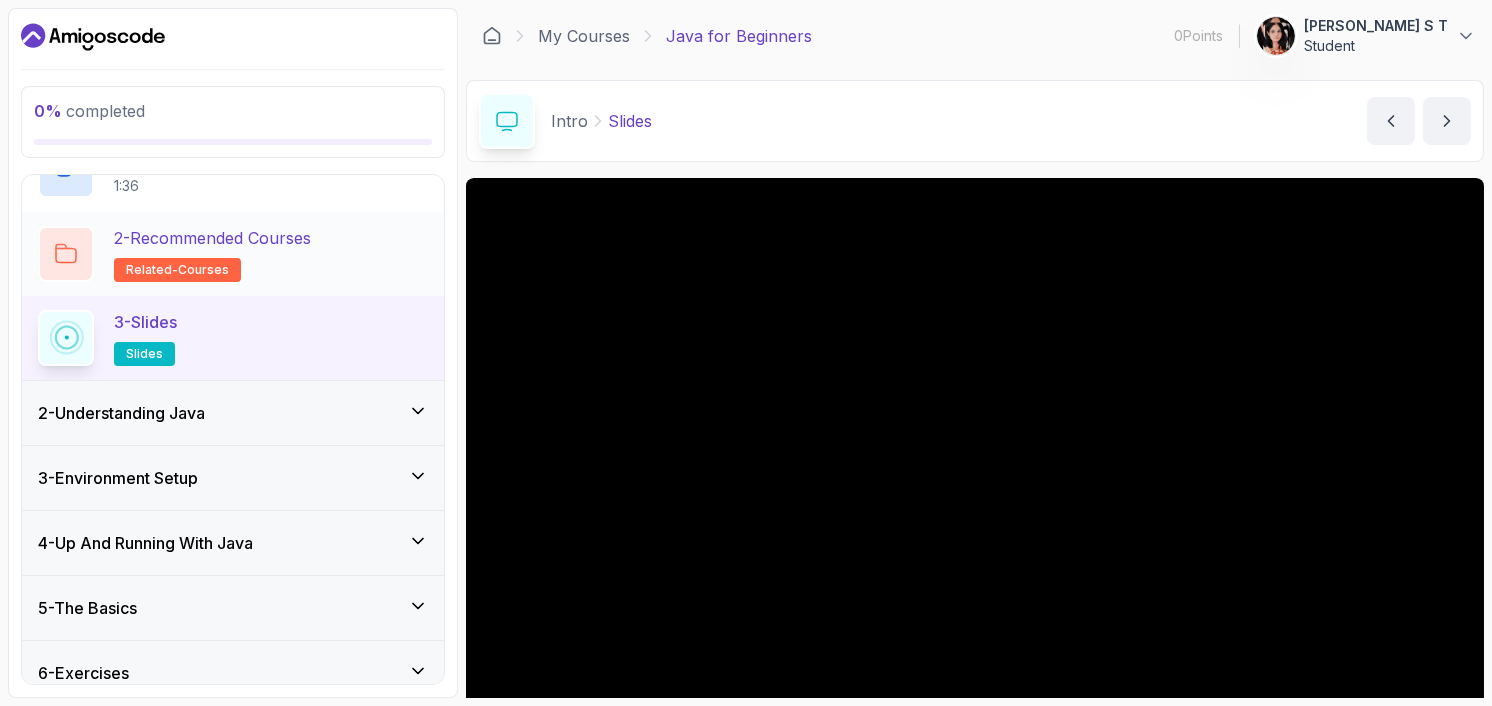 click on "2  -  Recommended Courses" at bounding box center (212, 238) 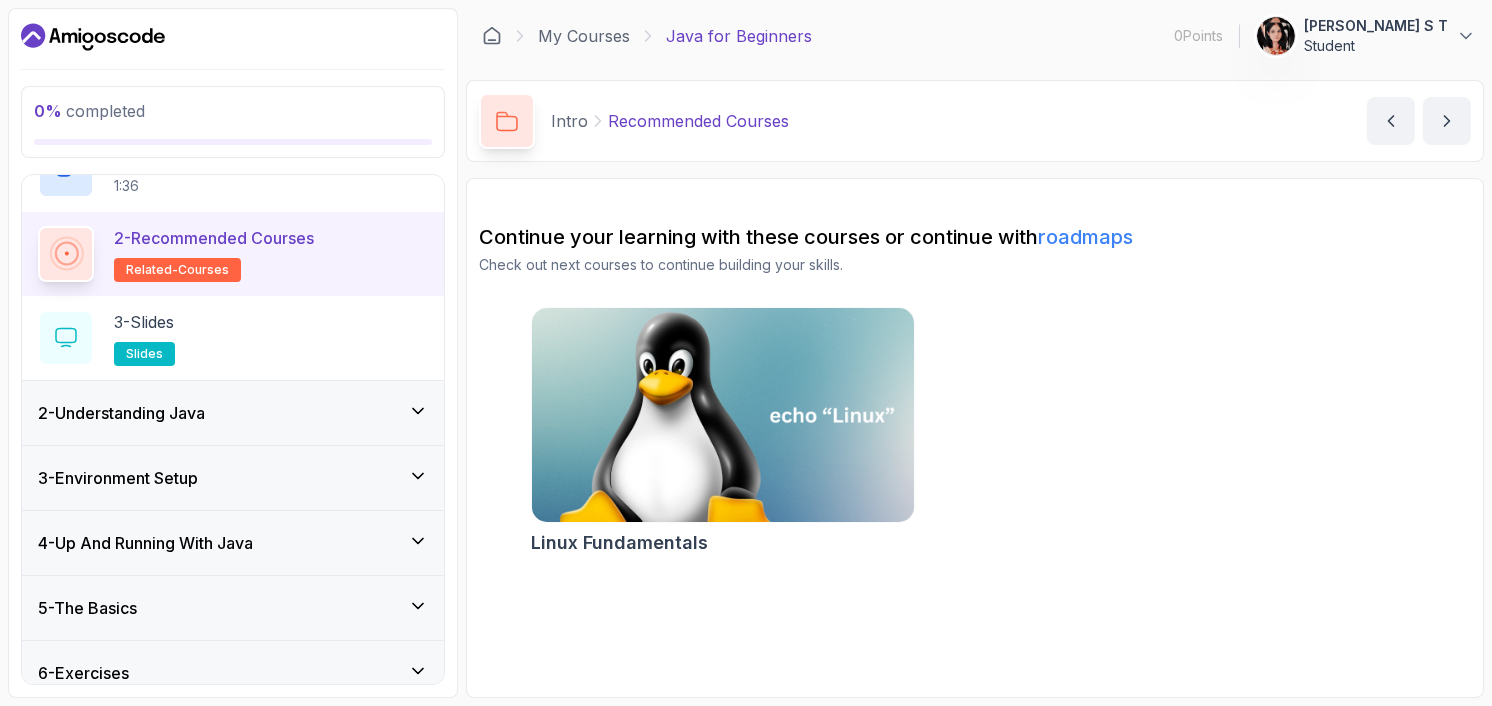 click at bounding box center (722, 415) 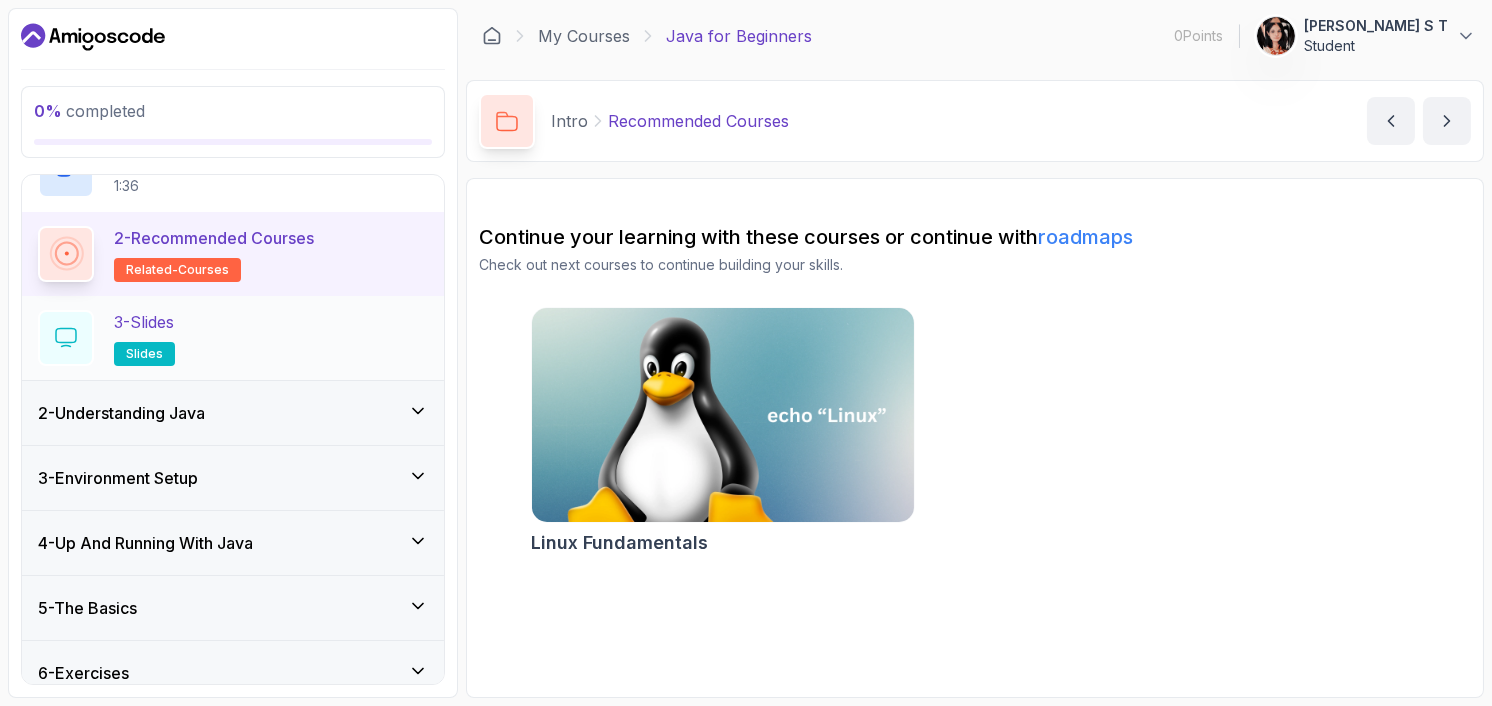 click on "3  -  Slides slides" at bounding box center (233, 338) 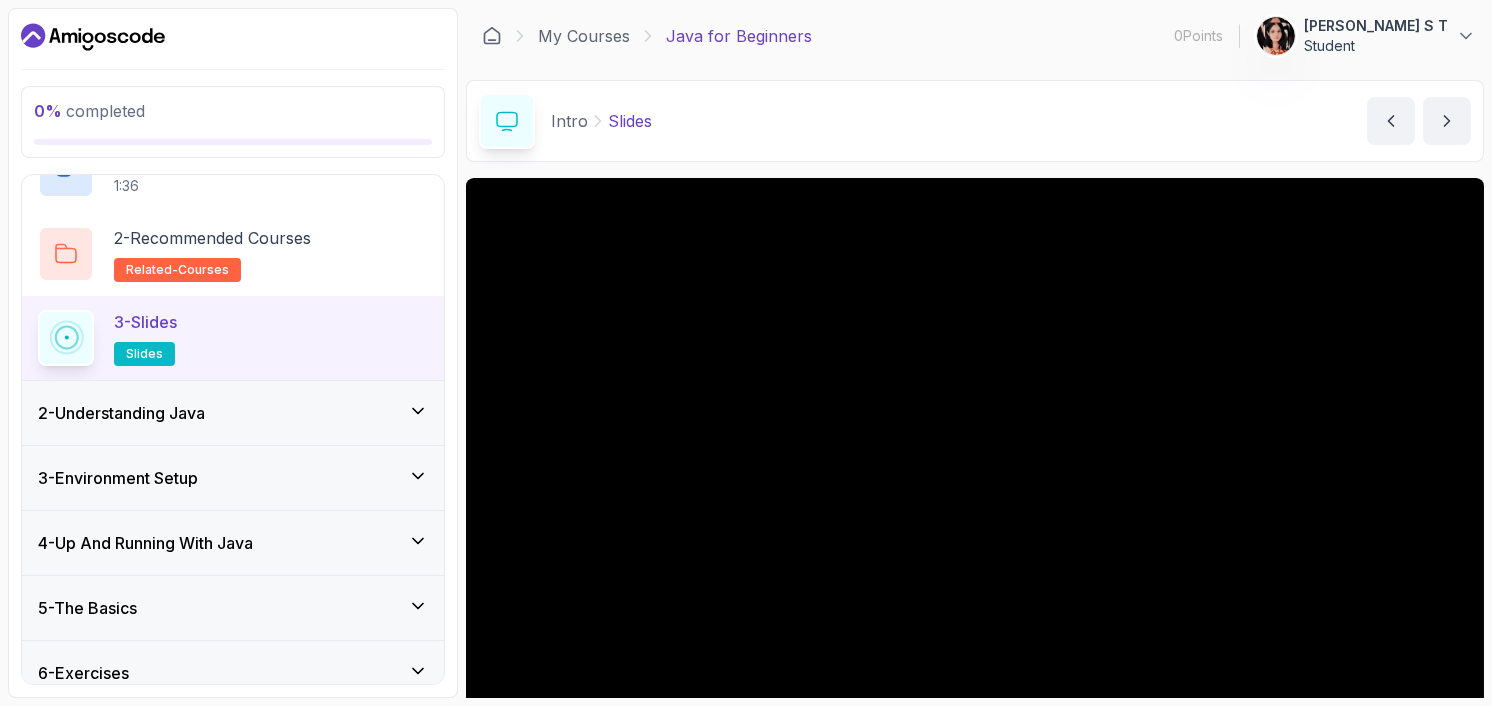 scroll, scrollTop: 190, scrollLeft: 0, axis: vertical 